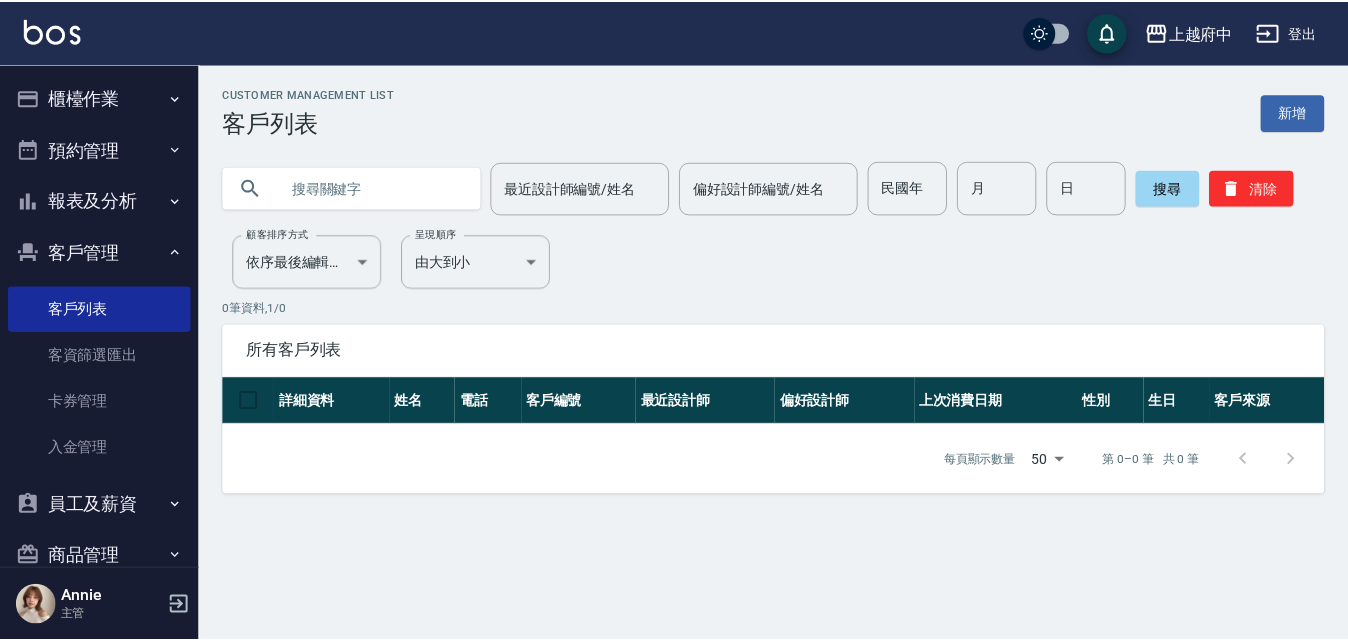 scroll, scrollTop: 0, scrollLeft: 0, axis: both 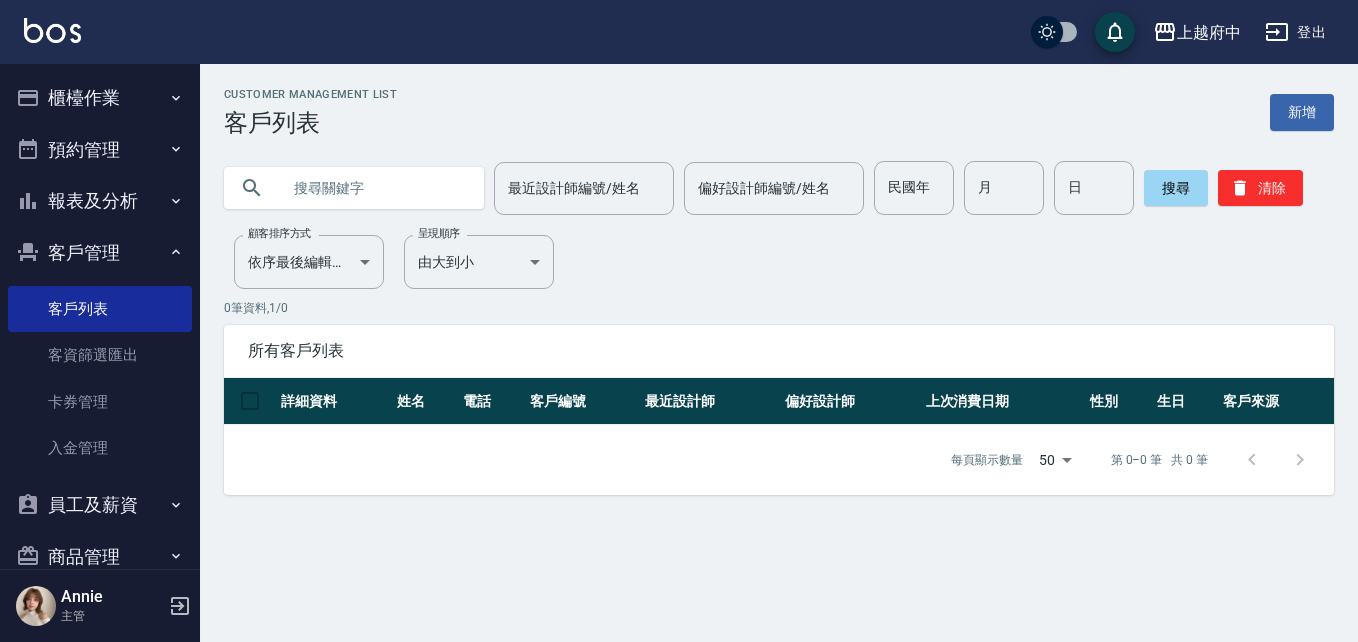 click at bounding box center [374, 188] 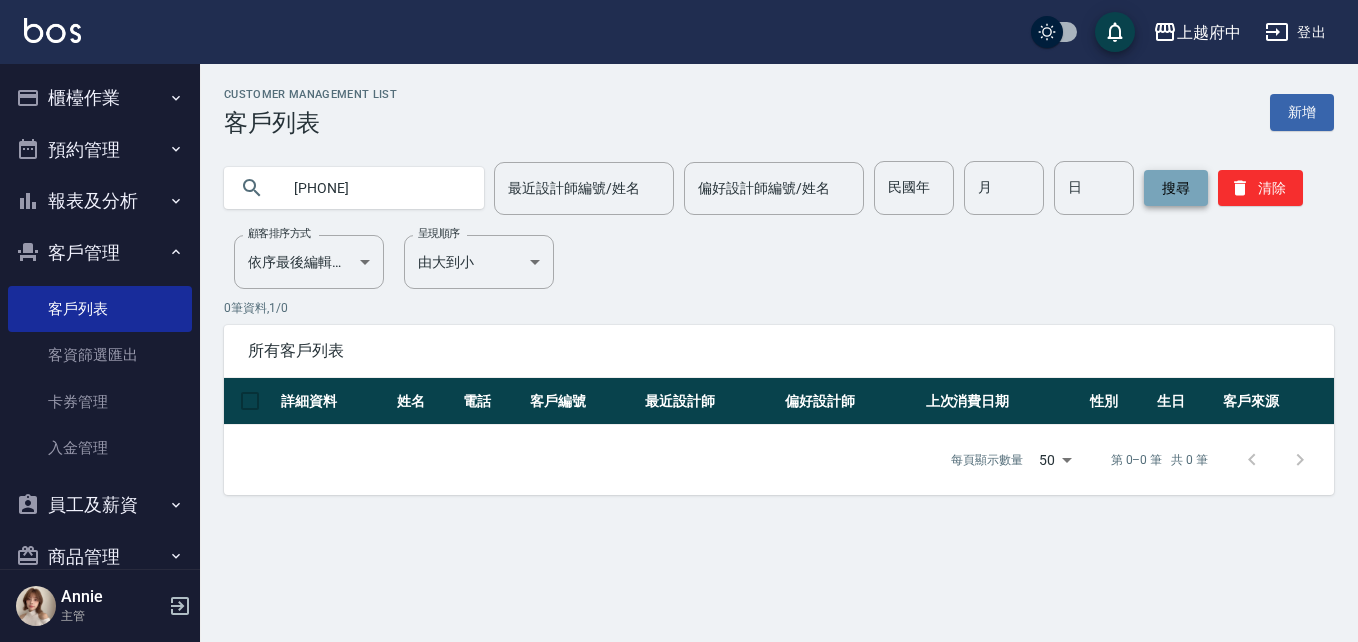 type on "[PHONE]" 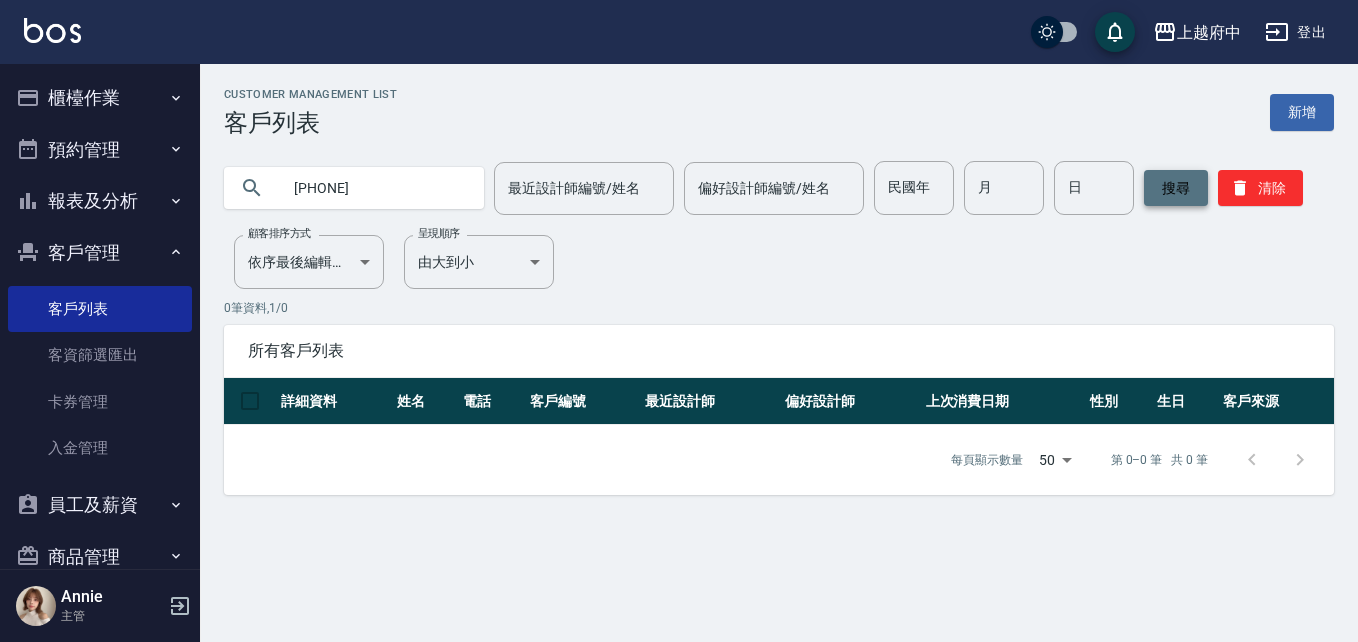click on "搜尋" at bounding box center (1176, 188) 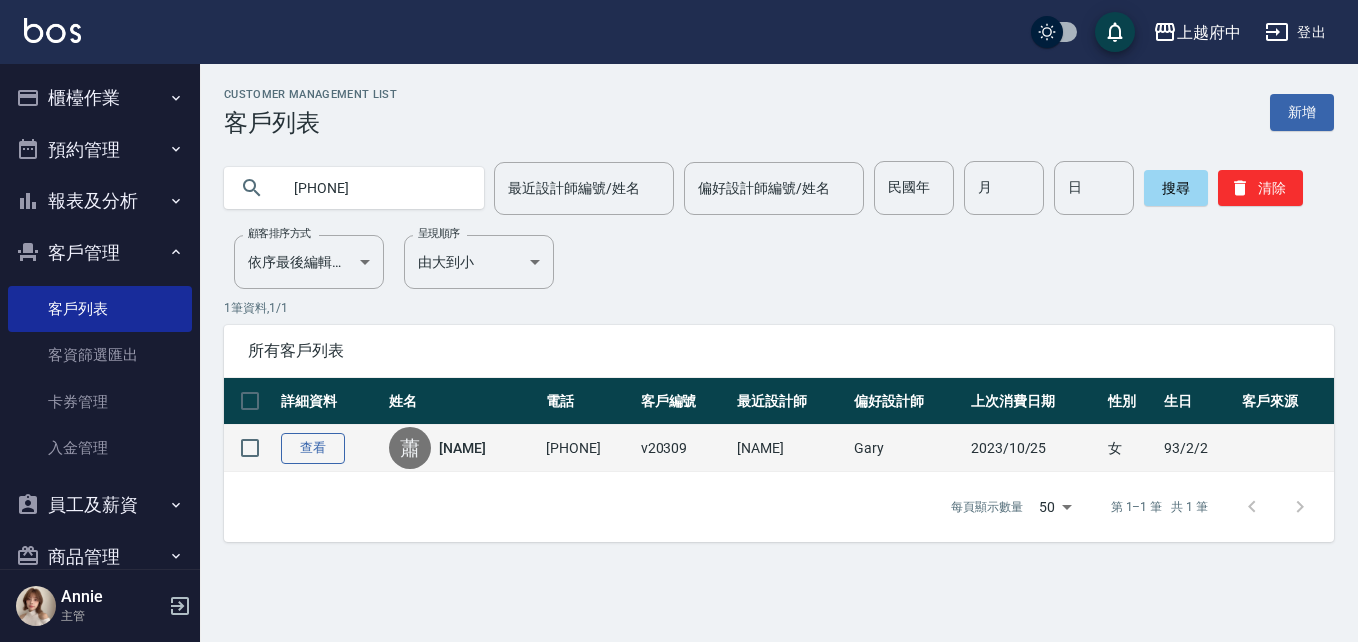 click on "查看" at bounding box center [313, 448] 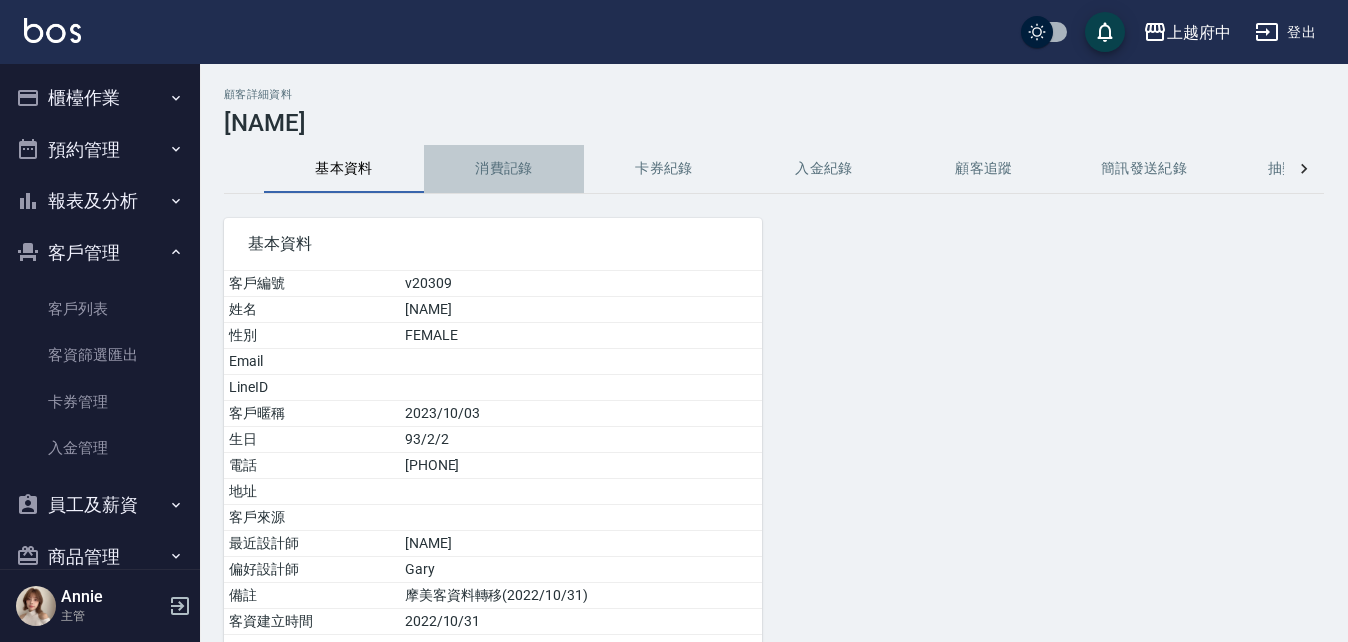 click on "消費記錄" at bounding box center [504, 169] 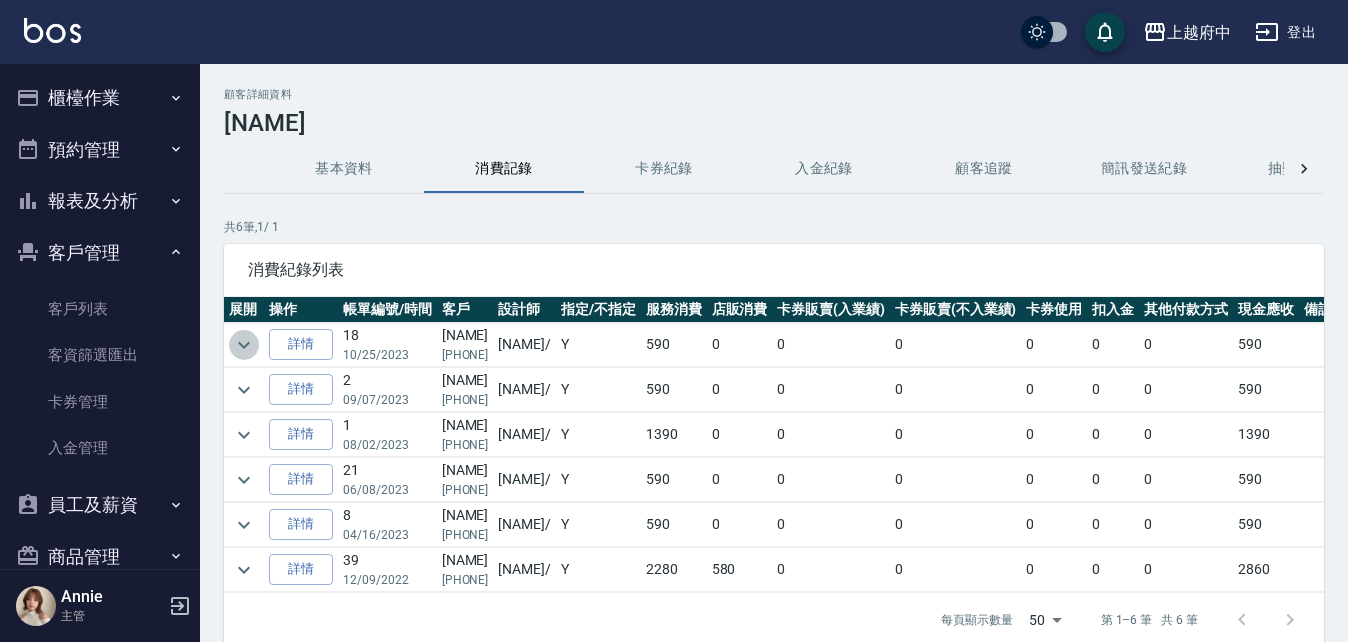 click 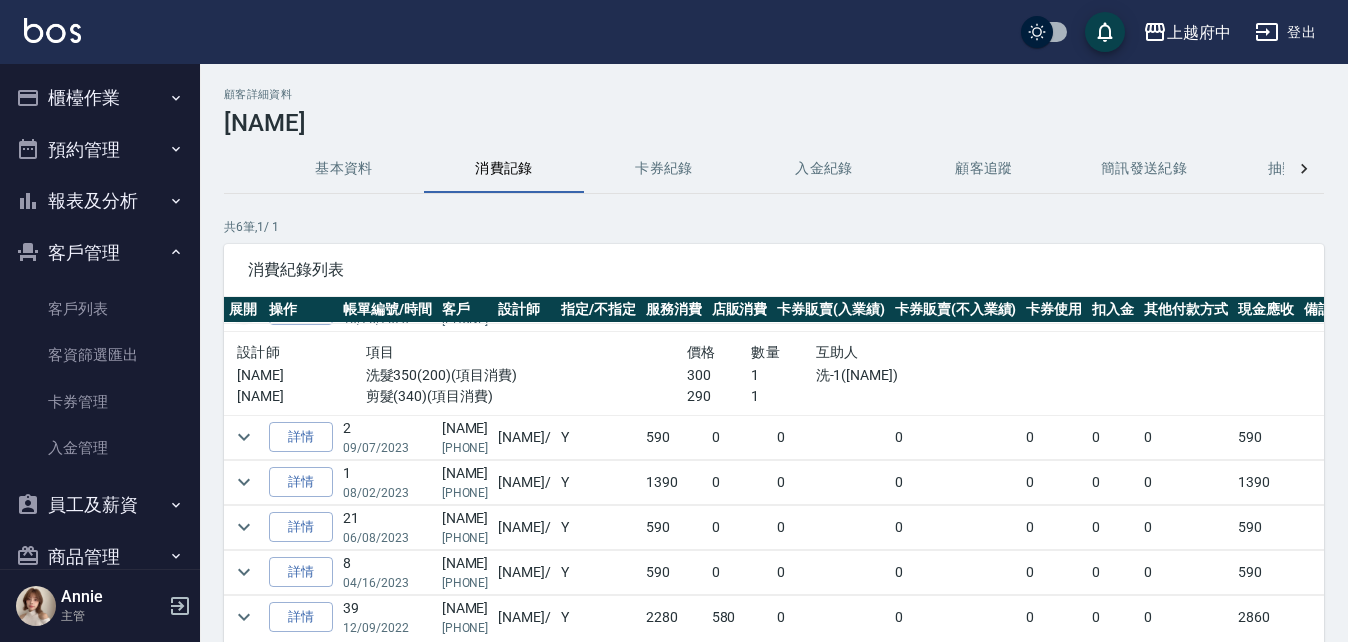 scroll, scrollTop: 52, scrollLeft: 0, axis: vertical 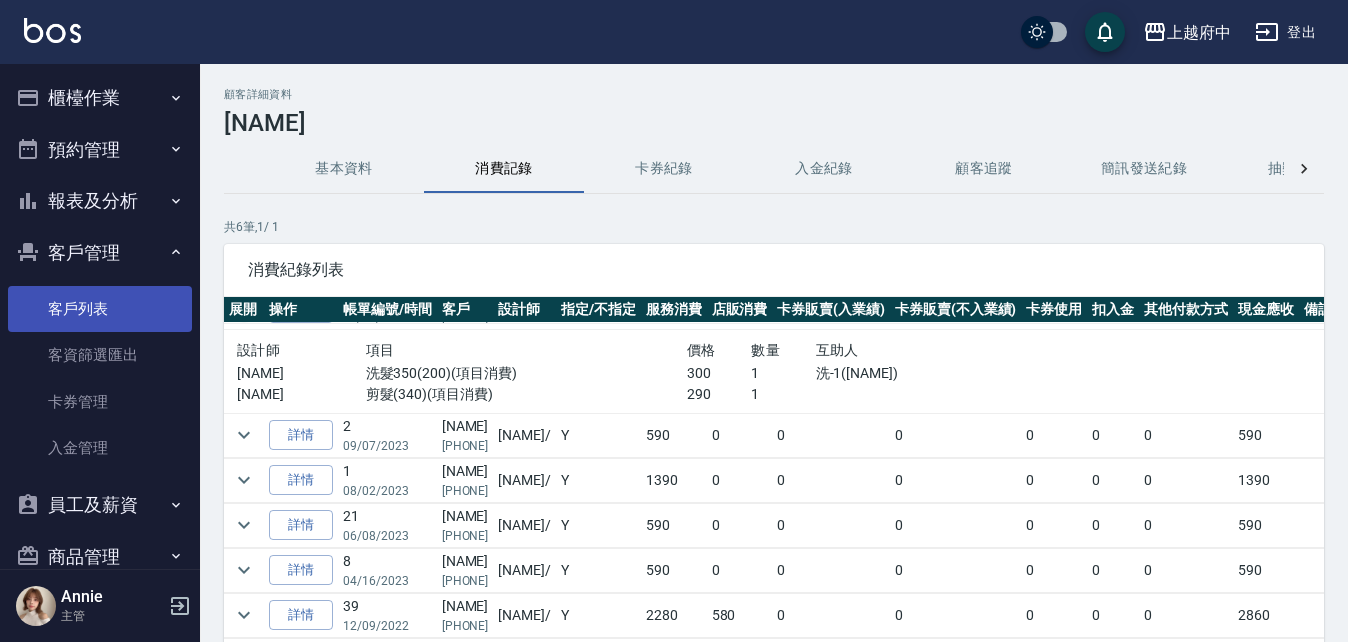 click on "客戶列表" at bounding box center [100, 309] 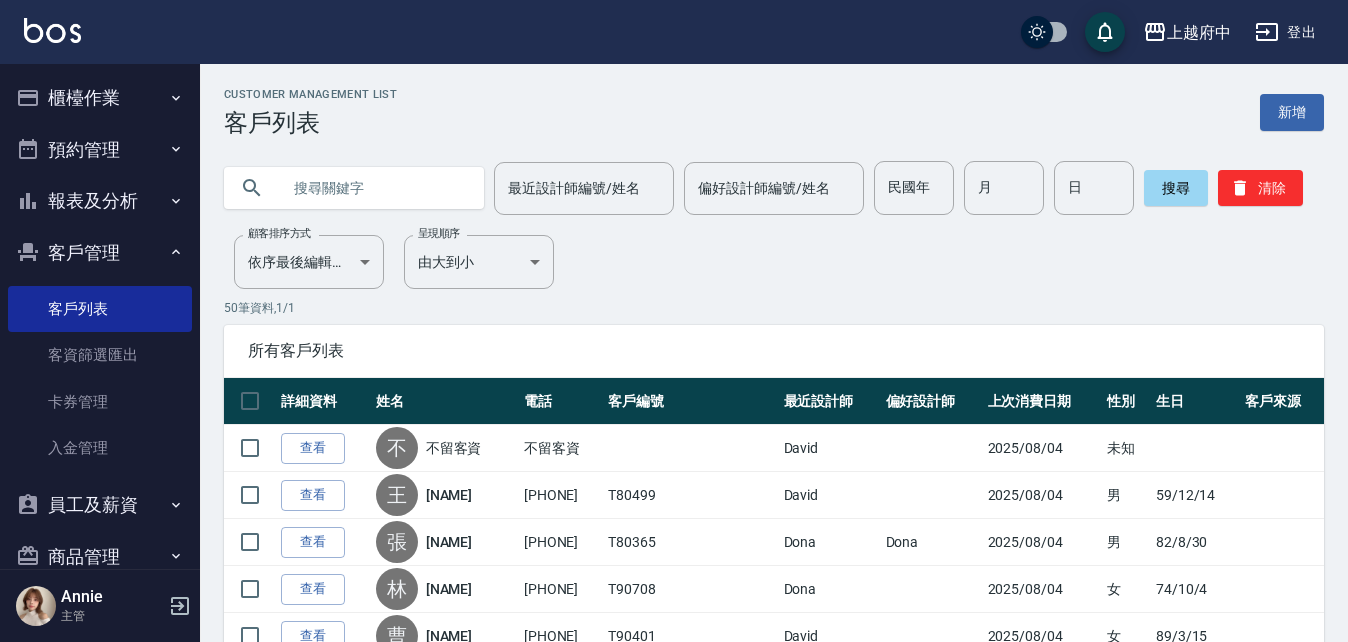 drag, startPoint x: 316, startPoint y: 204, endPoint x: 339, endPoint y: 199, distance: 23.537205 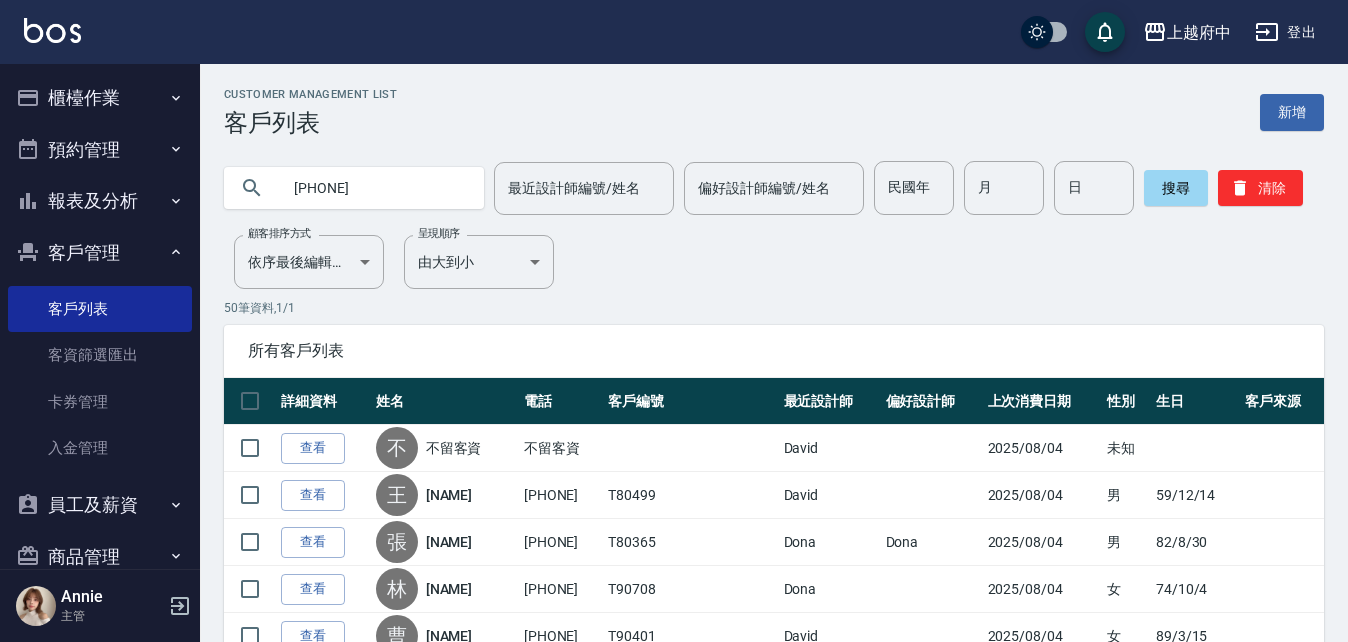 type on "0909786890" 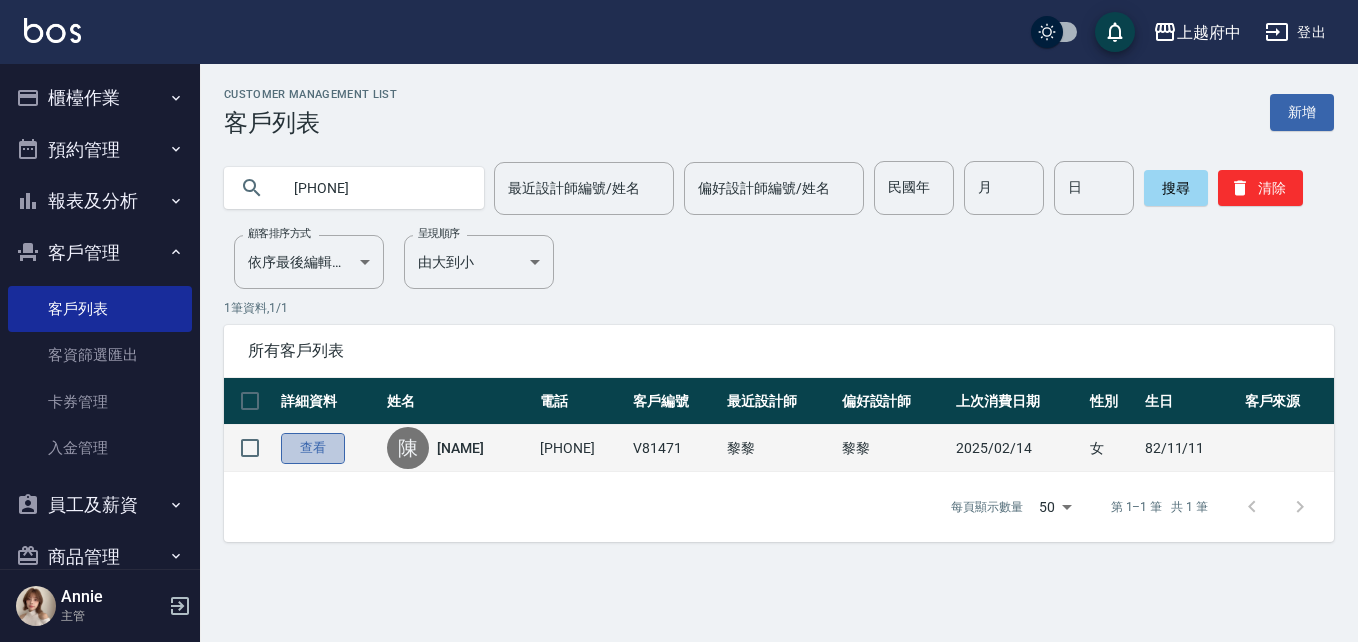 click on "查看" at bounding box center [313, 448] 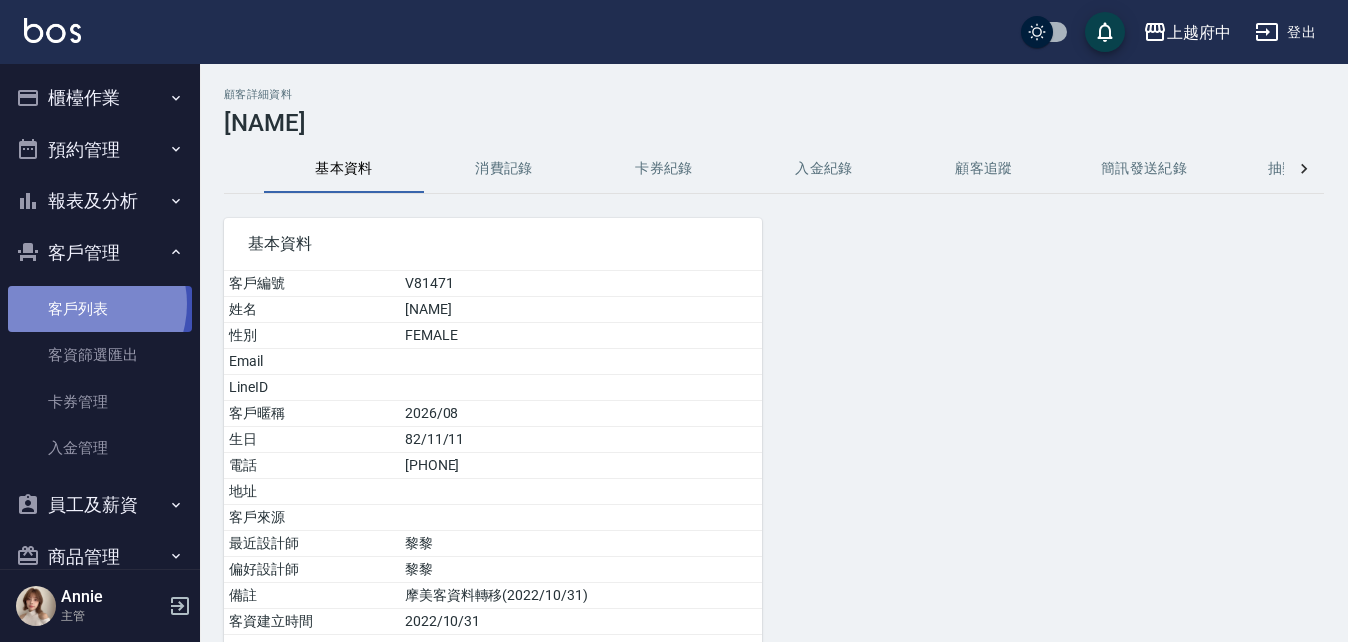 click on "客戶列表" at bounding box center [100, 309] 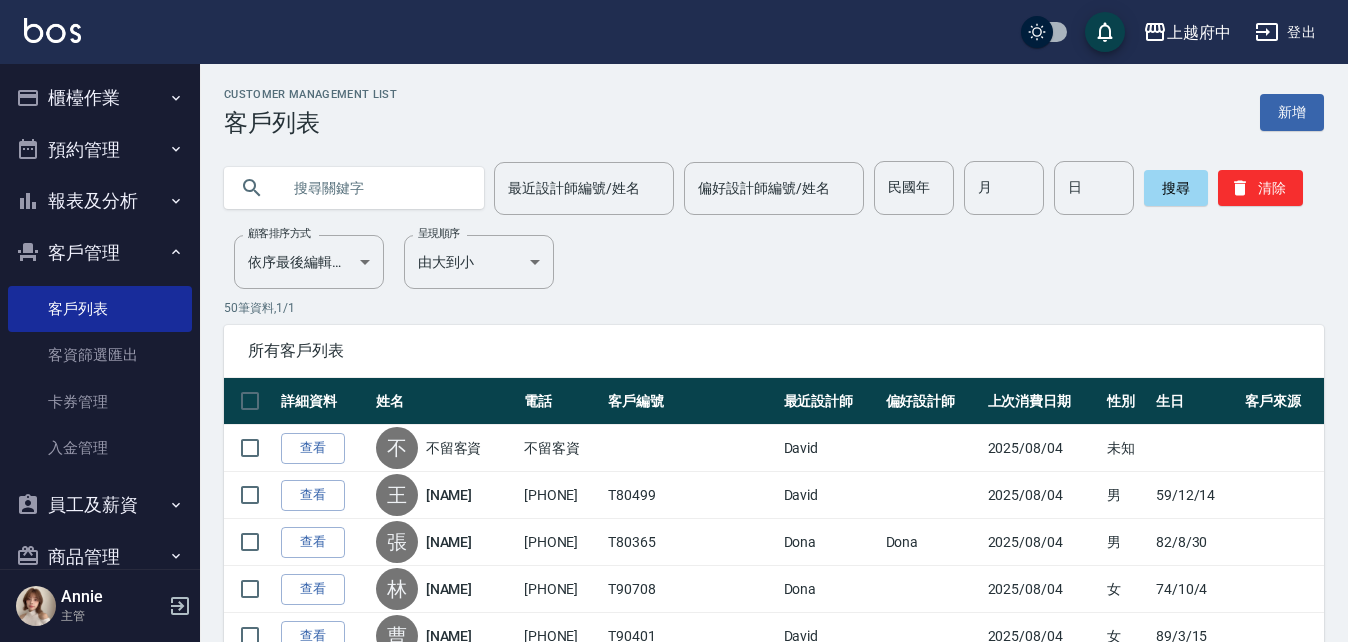 click at bounding box center [374, 188] 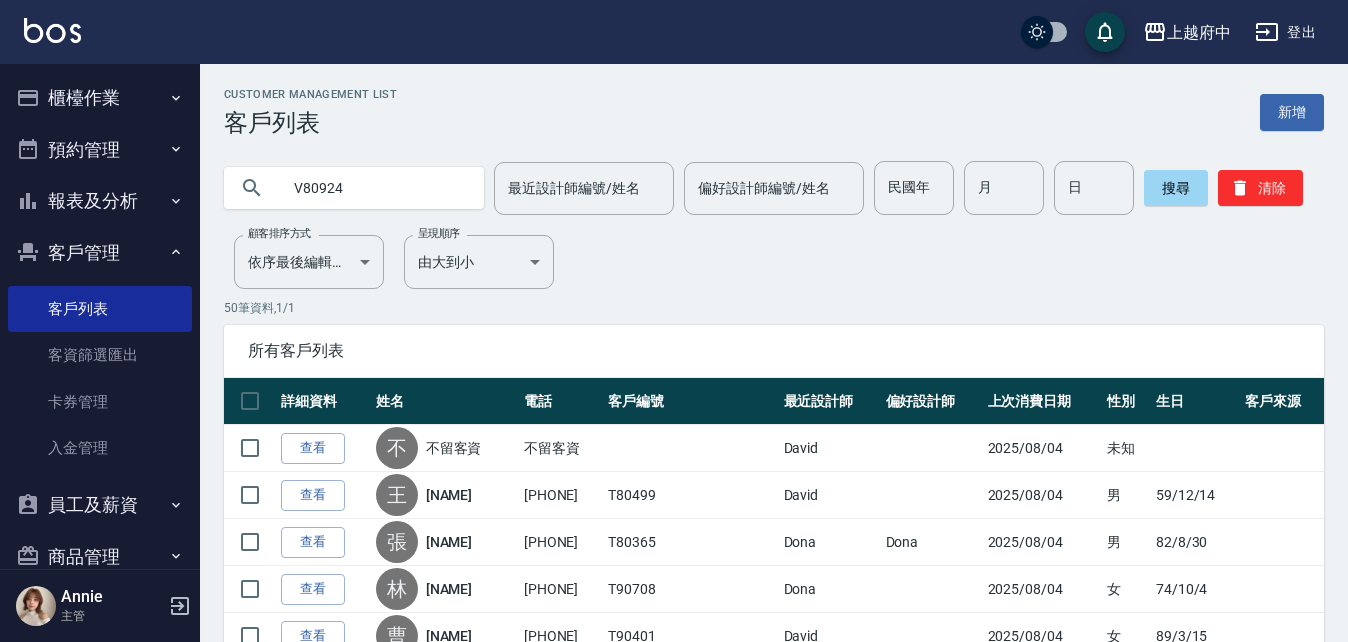 type on "V80924" 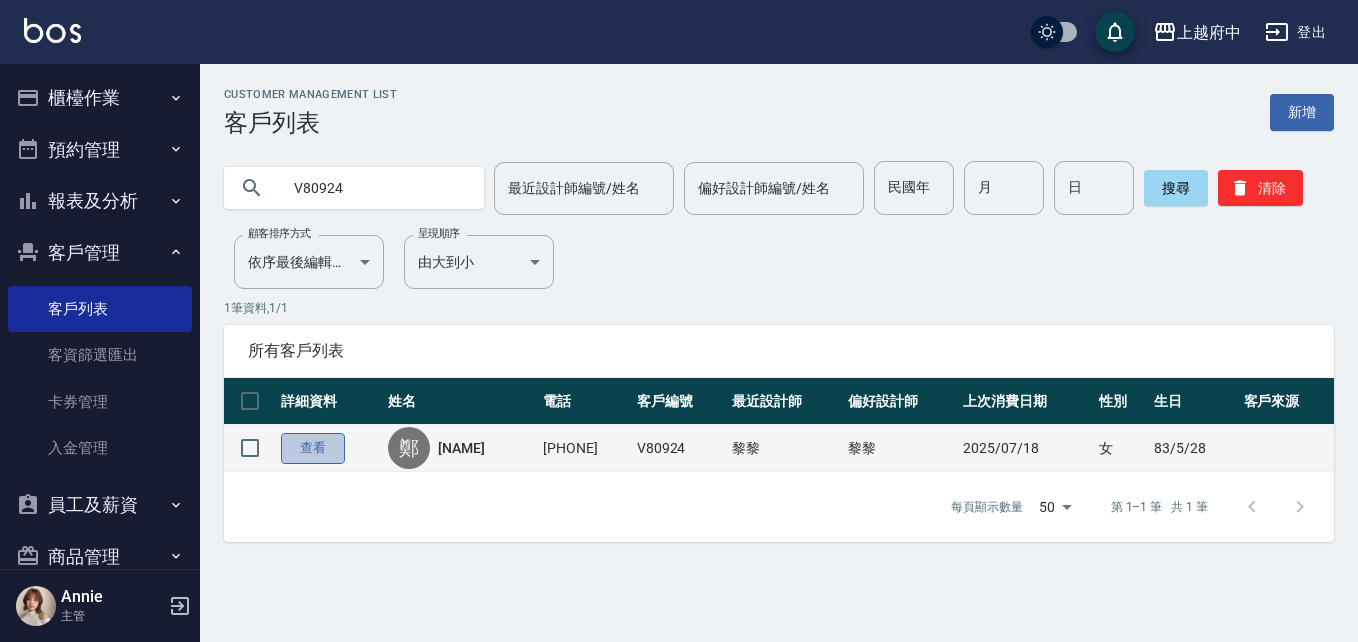 click on "查看" at bounding box center (313, 448) 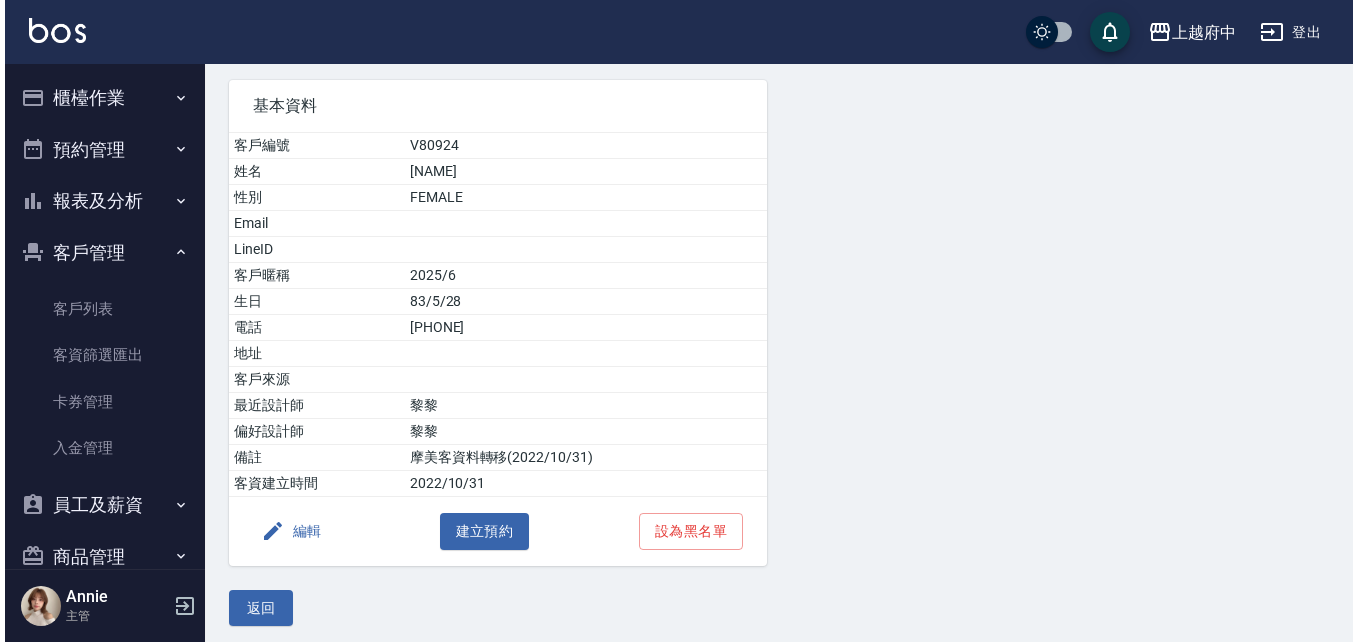 scroll, scrollTop: 146, scrollLeft: 0, axis: vertical 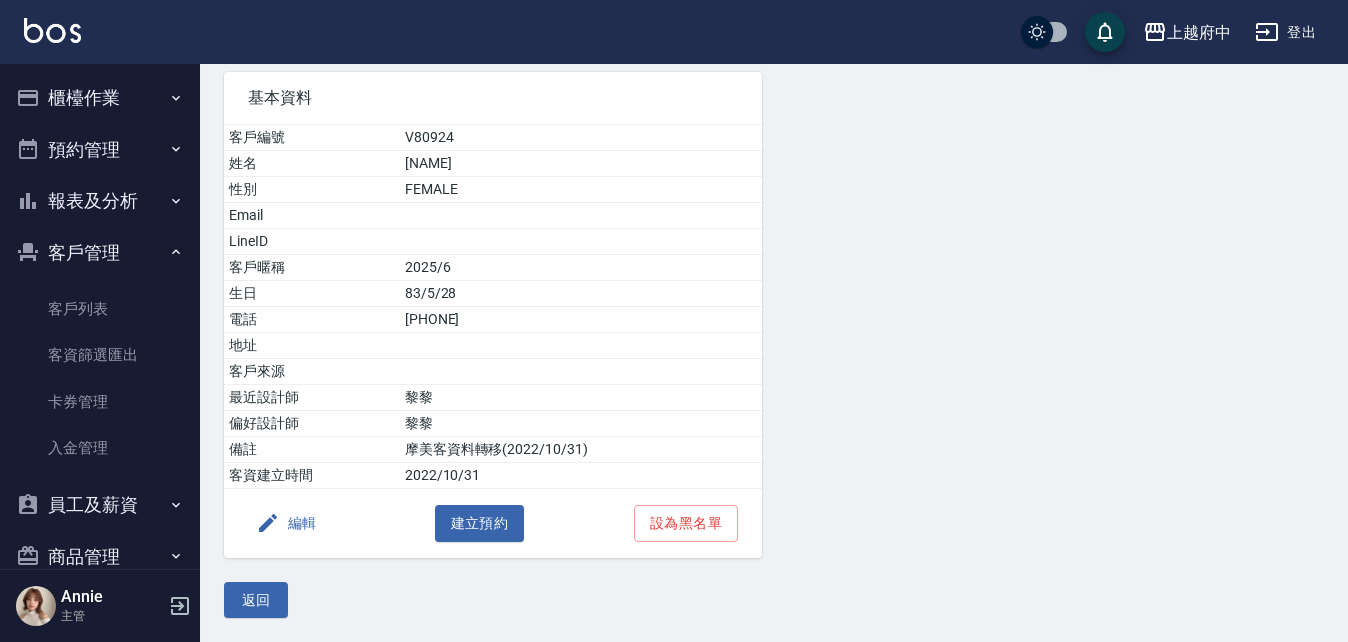 click on "編輯" at bounding box center [286, 523] 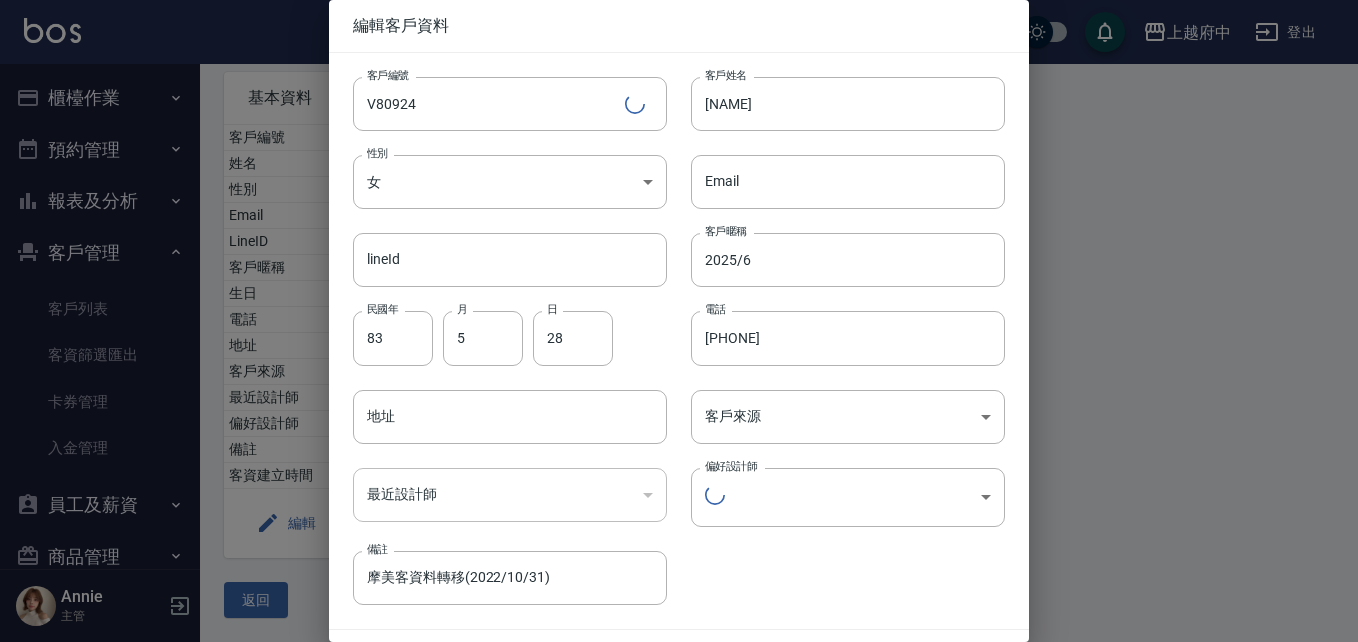 type 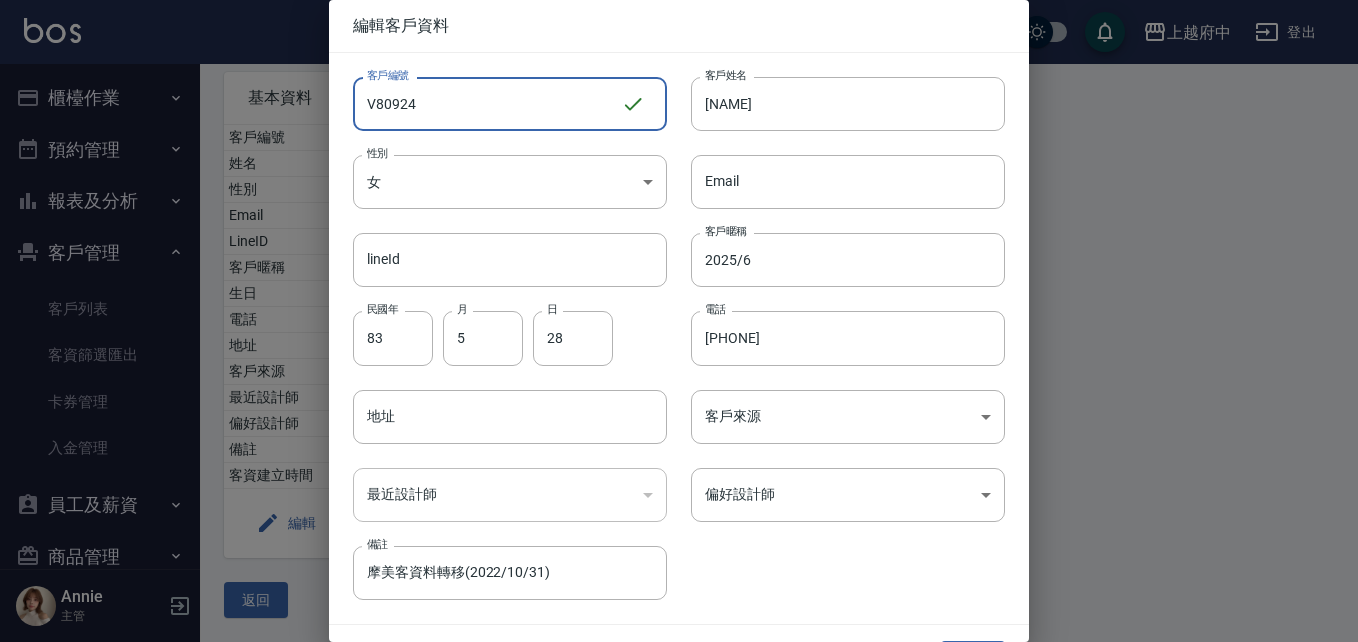 drag, startPoint x: 462, startPoint y: 113, endPoint x: 340, endPoint y: 114, distance: 122.0041 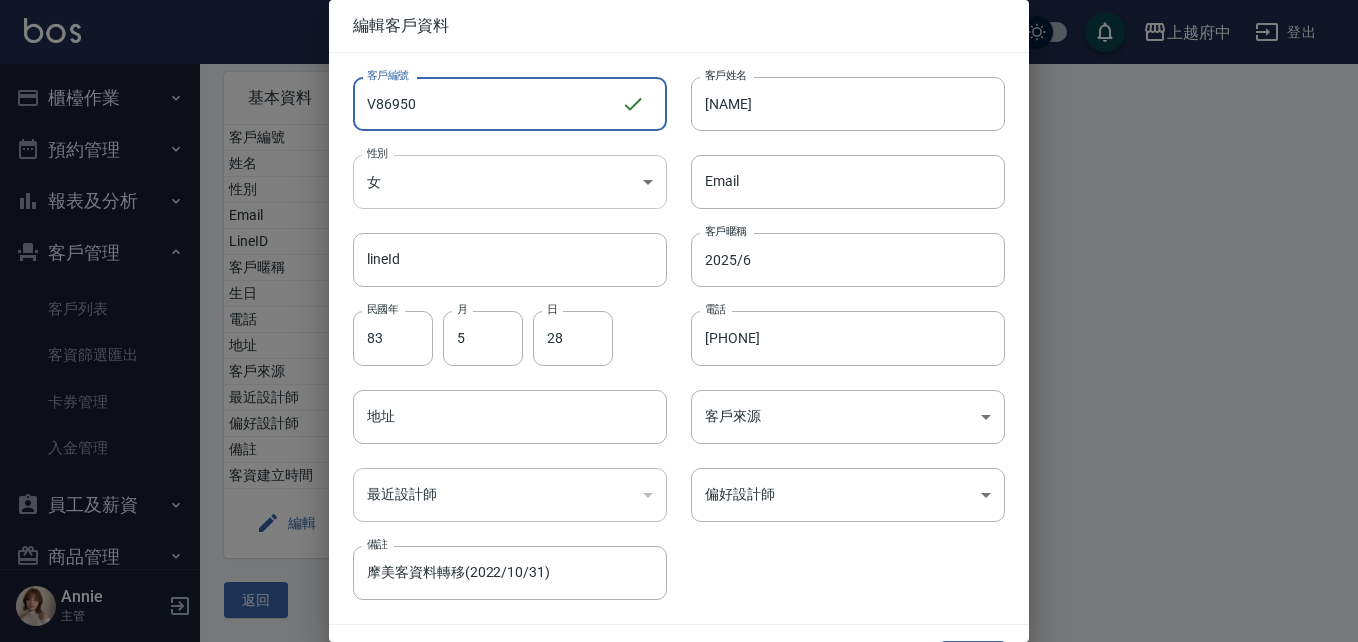 type on "V86950" 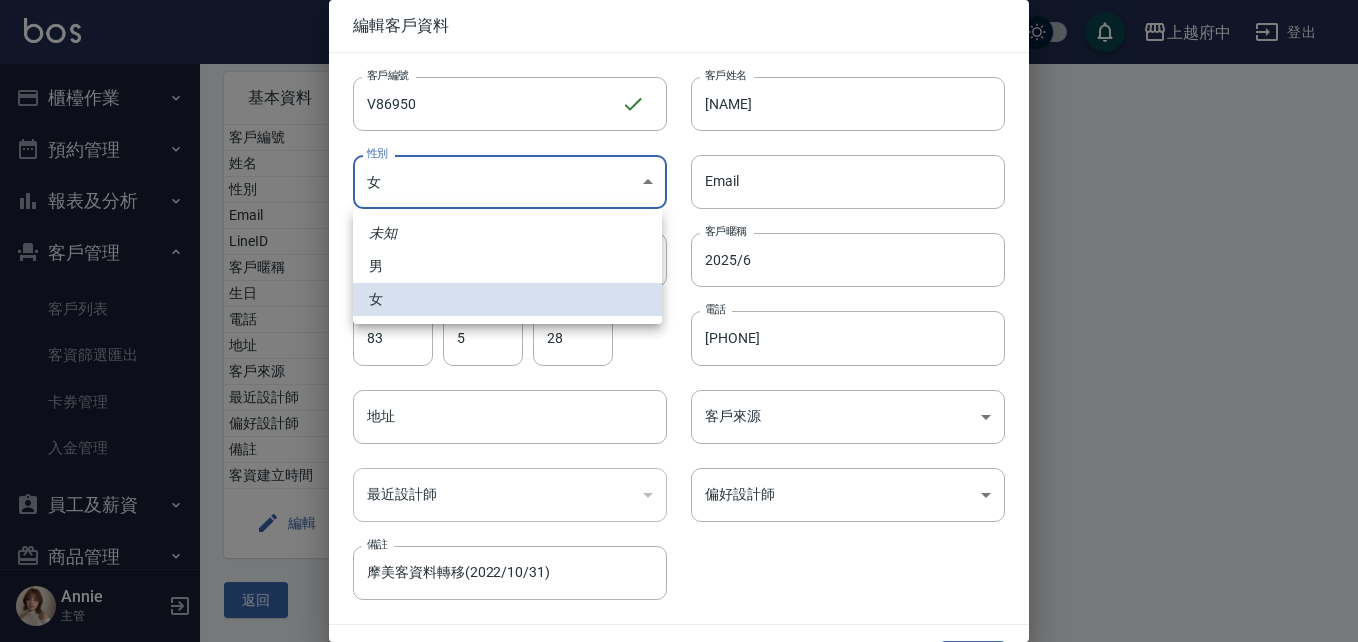 click on "上越府中 登出 櫃檯作業 打帳單 帳單列表 掛單列表 營業儀表板 現金收支登錄 材料自購登錄 每日結帳 排班表 現場電腦打卡 預約管理 預約管理 單日預約紀錄 單週預約紀錄 報表及分析 報表目錄 消費分析儀表板 店家區間累計表 店家日報表 店家排行榜 互助日報表 互助月報表 互助排行榜 互助點數明細 互助業績報表 全店業績分析表 每日業績分析表 營業統計分析表 營業項目月分析表 設計師業績表 設計師日報表 設計師業績分析表 設計師業績月報表 設計師抽成報表 設計師排行榜 商品銷售排行榜 商品消耗明細 商品進銷貨報表 商品庫存表 商品庫存盤點表 會員卡銷售報表 服務扣項明細表 單一服務項目查詢 店販抽成明細 店販分類抽成明細 顧客入金餘額表 顧客卡券餘額表 每日非現金明細 每日收支明細 收支分類明細表 收支匯款表 非現金明細對帳單 費用分析表 Annie" at bounding box center (679, 248) 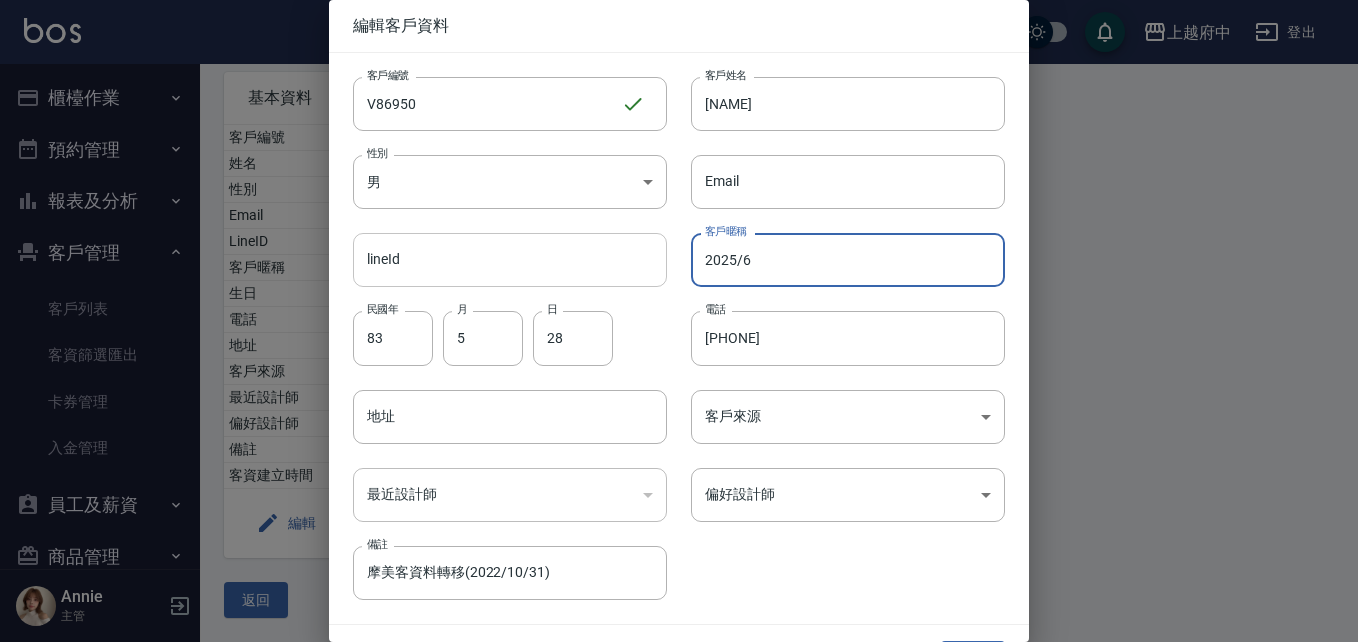drag, startPoint x: 782, startPoint y: 263, endPoint x: 621, endPoint y: 239, distance: 162.77899 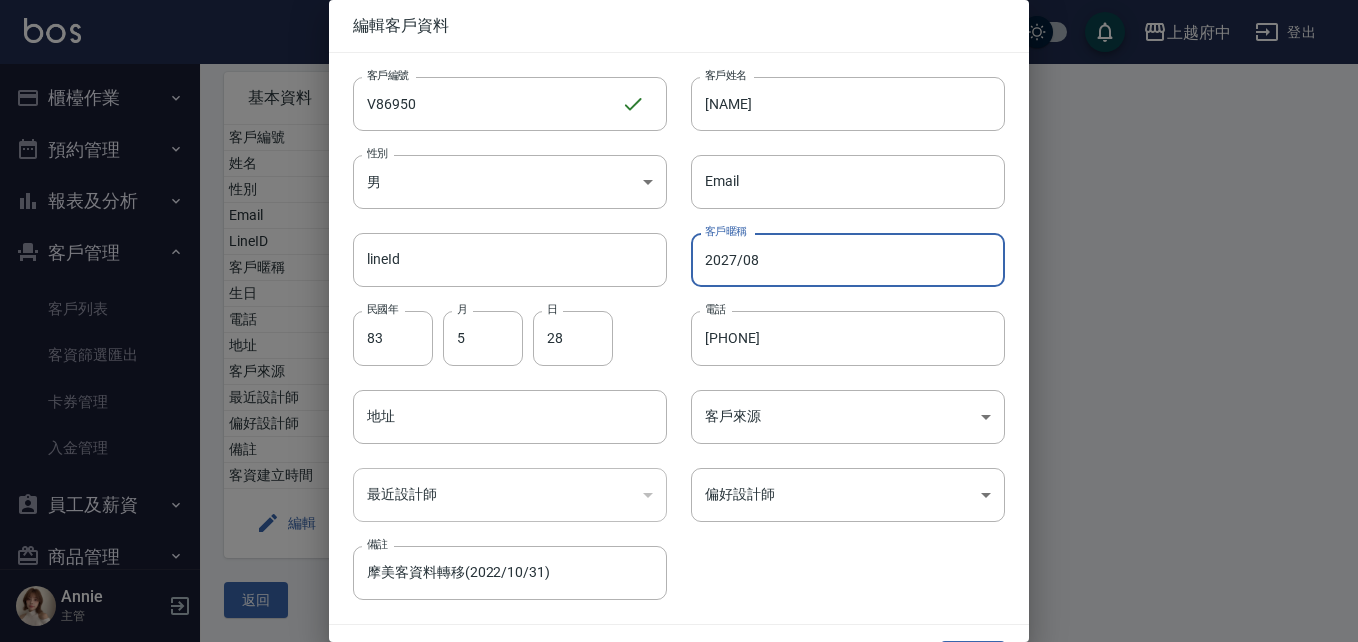 type on "2027/08" 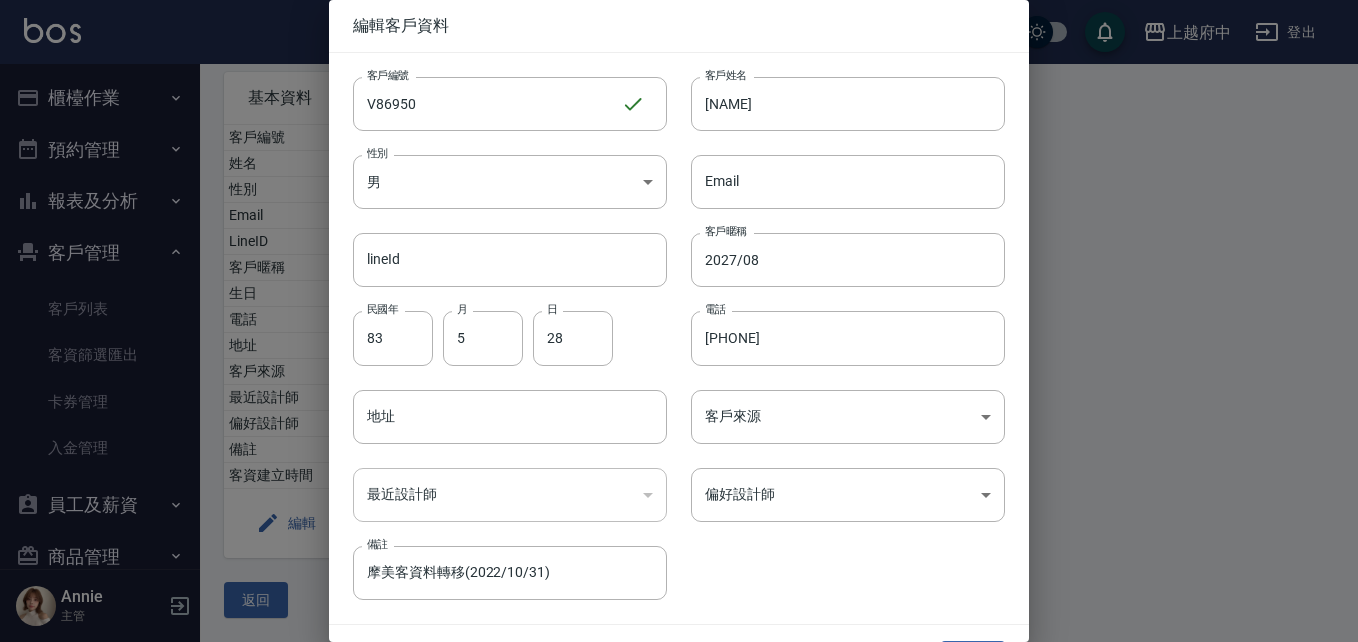 click on "客戶編號 V86950 ​ 客戶編號 客戶姓名 鄭閔仁 客戶姓名 性別 男 MALE 性別 Email Email lineId lineId 客戶暱稱 2027/08 客戶暱稱 民國年 83 民國年 月 5 月 日 28 日 電話 0981831725 電話 地址 地址 客戶來源 ​ 客戶來源 最近設計師 ​ 最近設計師 偏好設計師 ​ 偏好設計師 備註 摩美客資料轉移(2022/10/31) 備註" at bounding box center [667, 326] 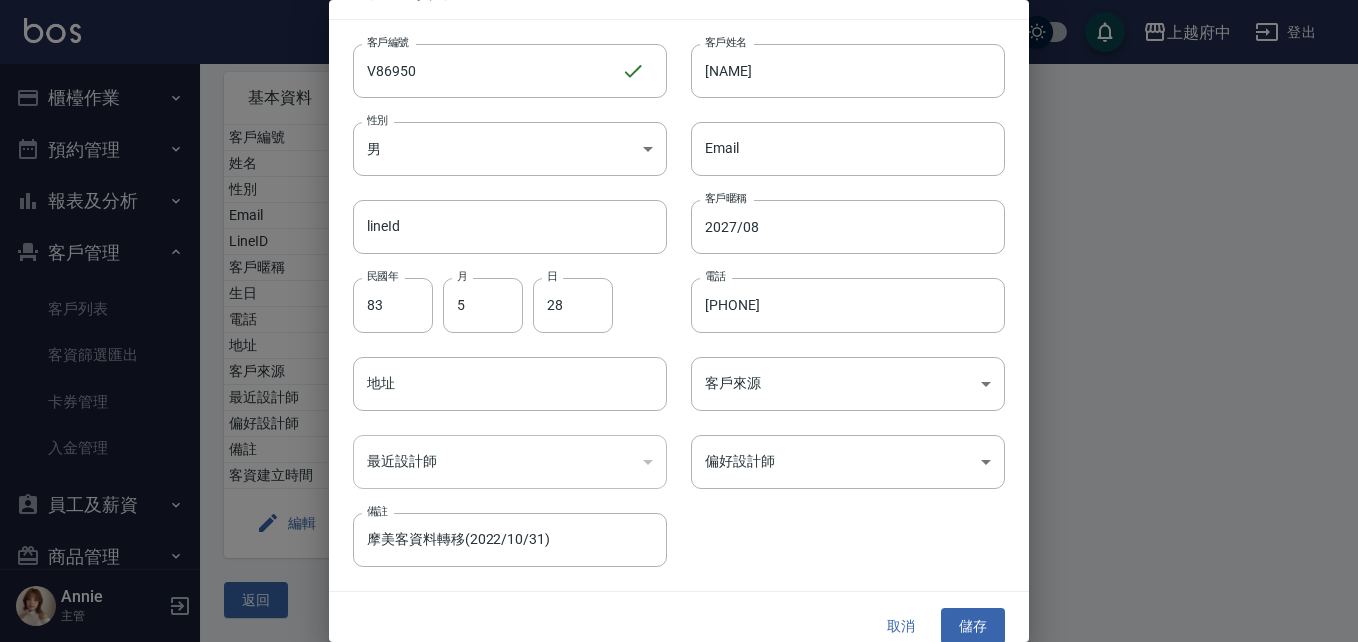 scroll, scrollTop: 51, scrollLeft: 0, axis: vertical 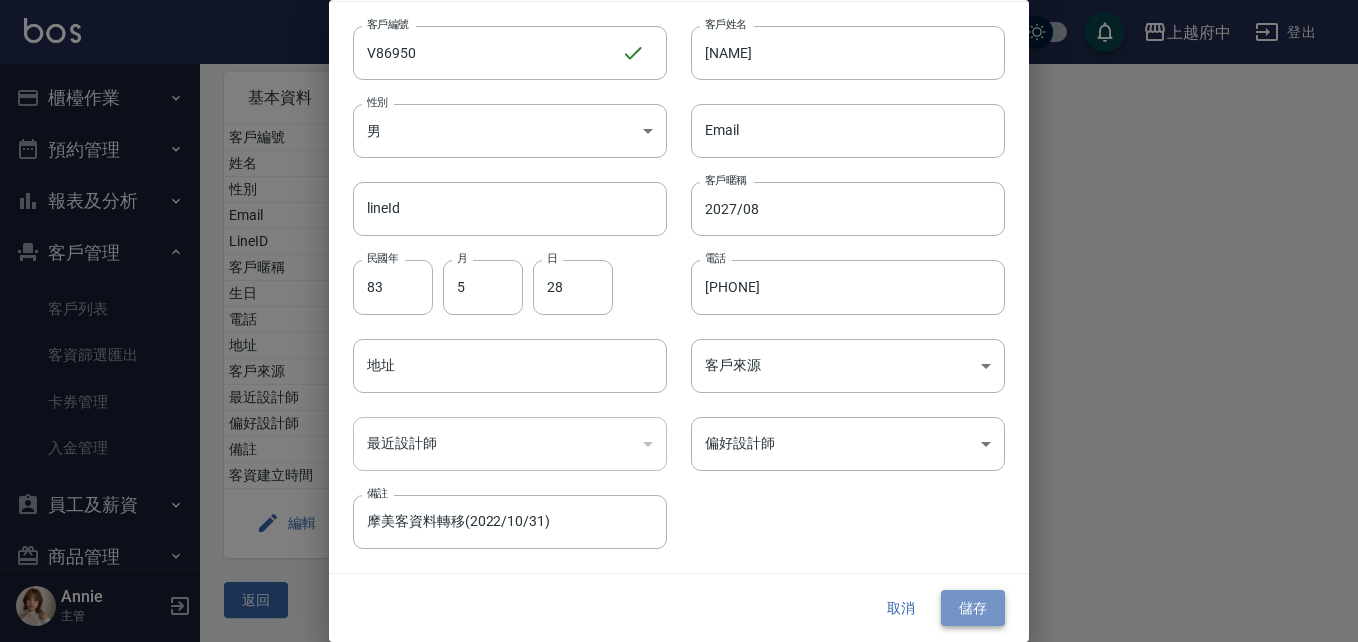 click on "儲存" at bounding box center (973, 608) 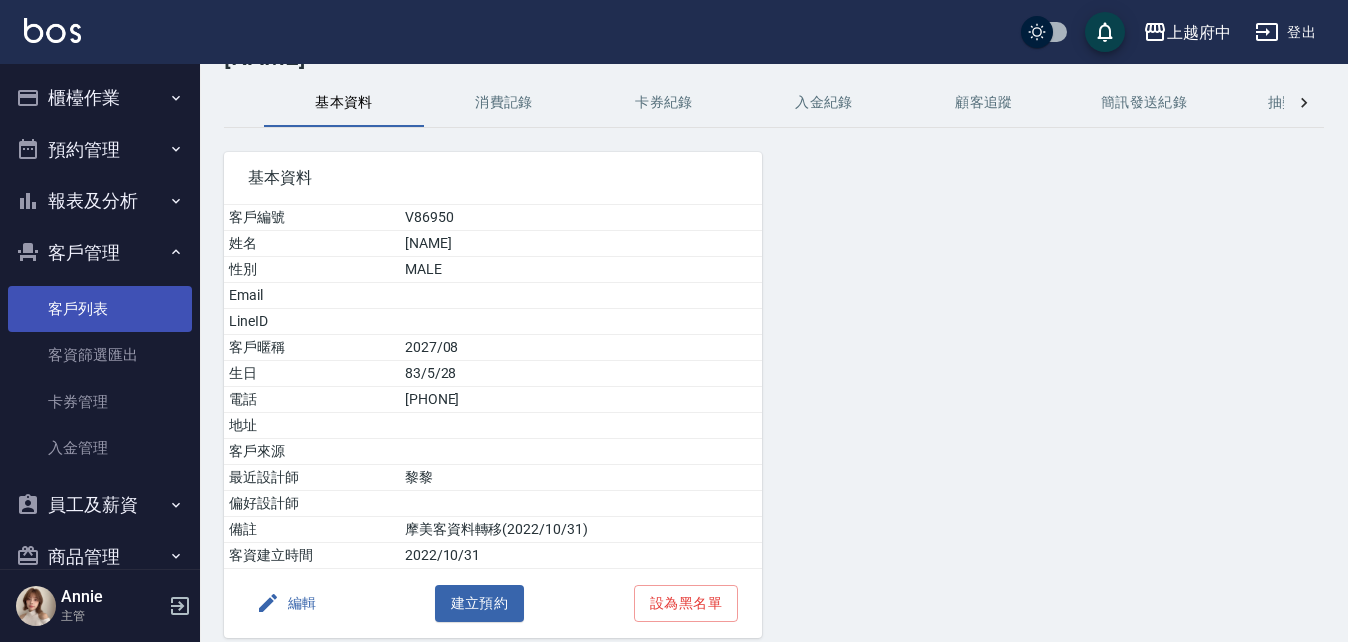 scroll, scrollTop: 0, scrollLeft: 0, axis: both 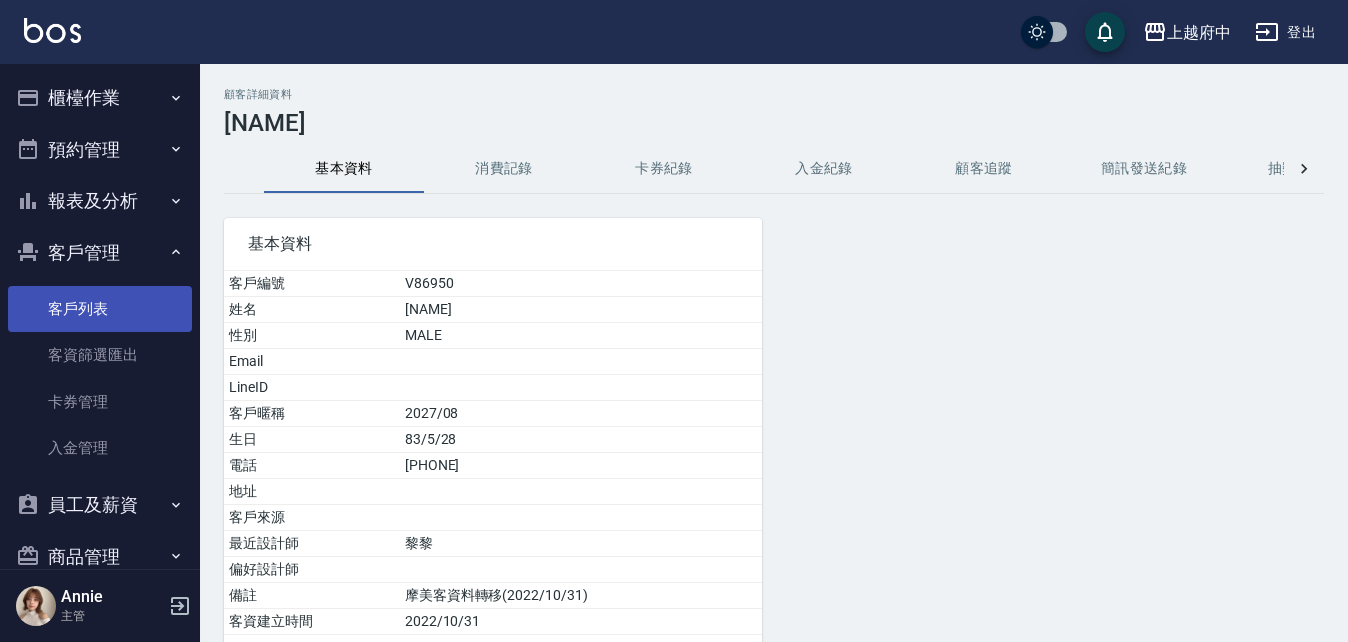 click on "客戶列表" at bounding box center (100, 309) 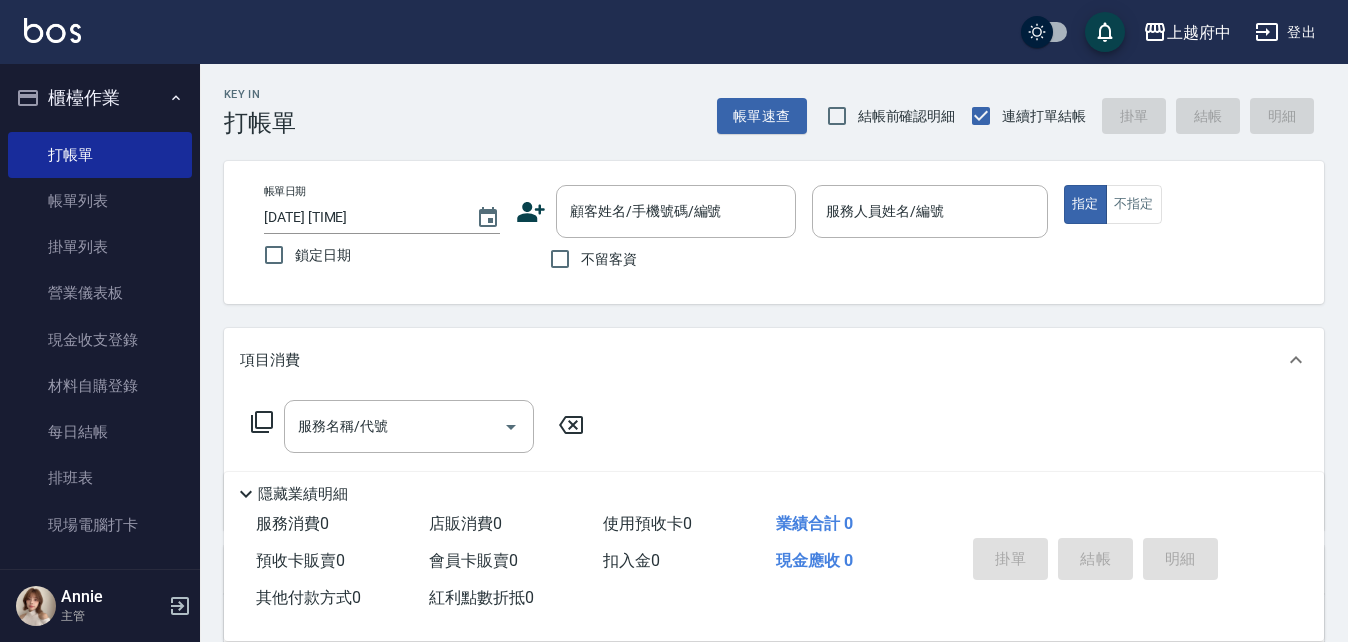 scroll, scrollTop: 0, scrollLeft: 0, axis: both 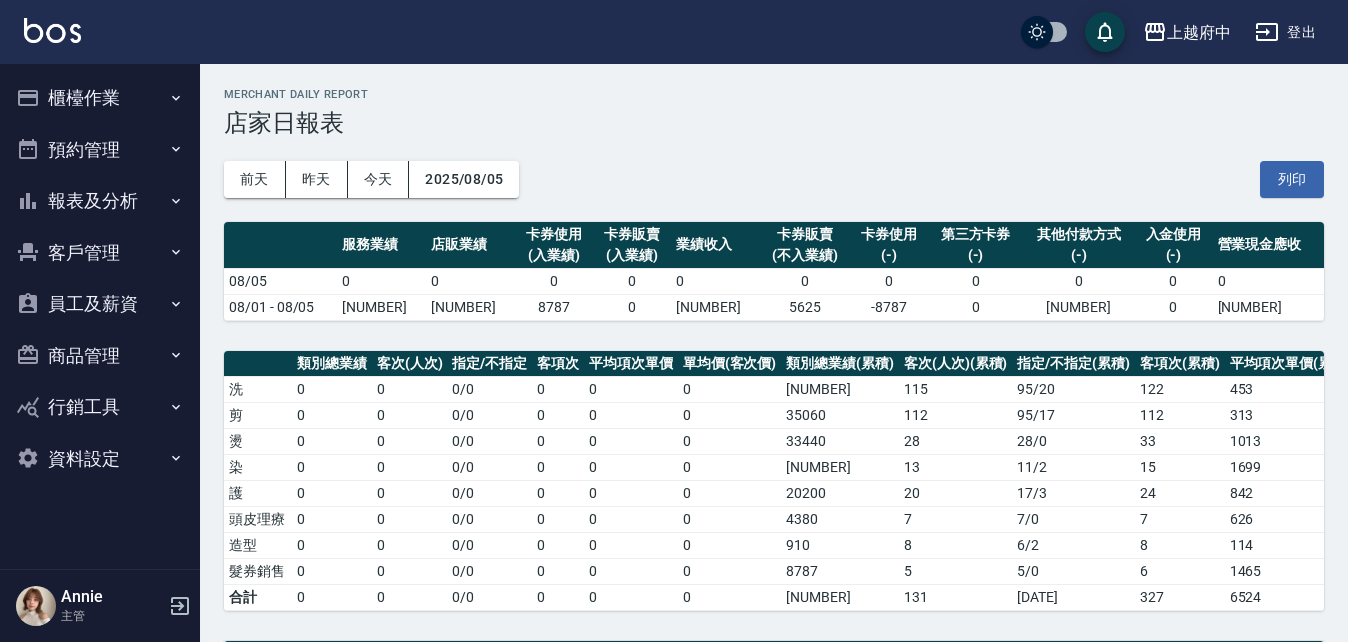 click 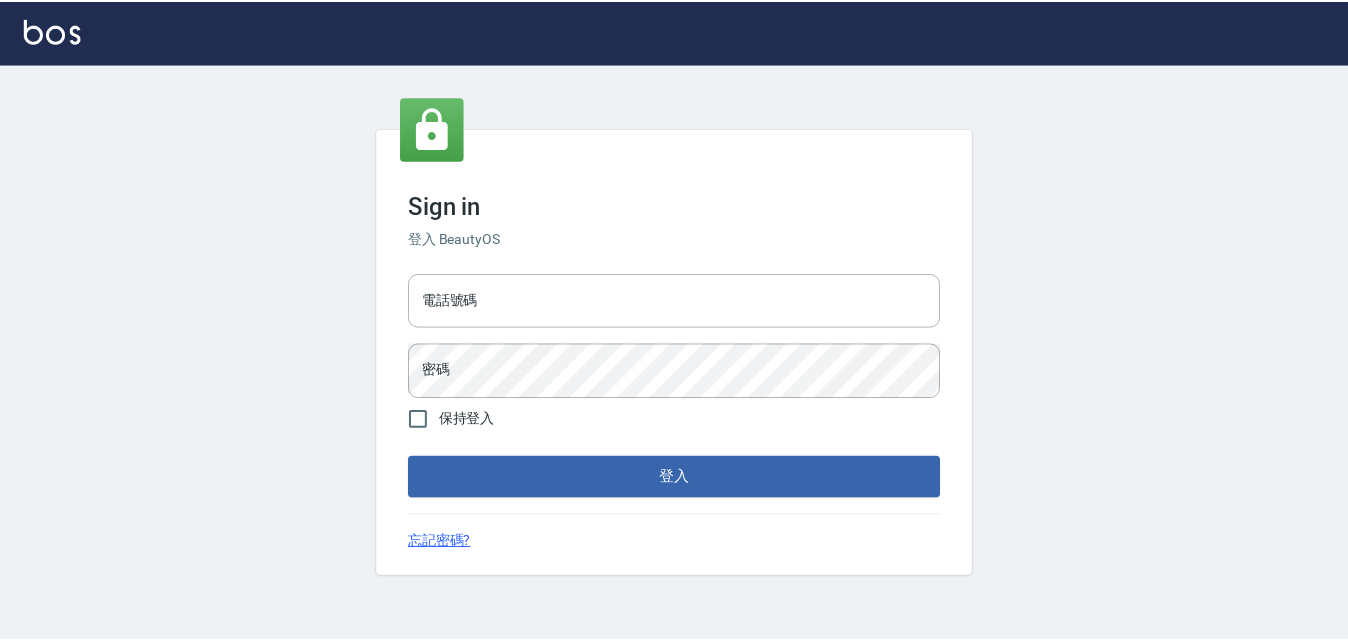 scroll, scrollTop: 0, scrollLeft: 0, axis: both 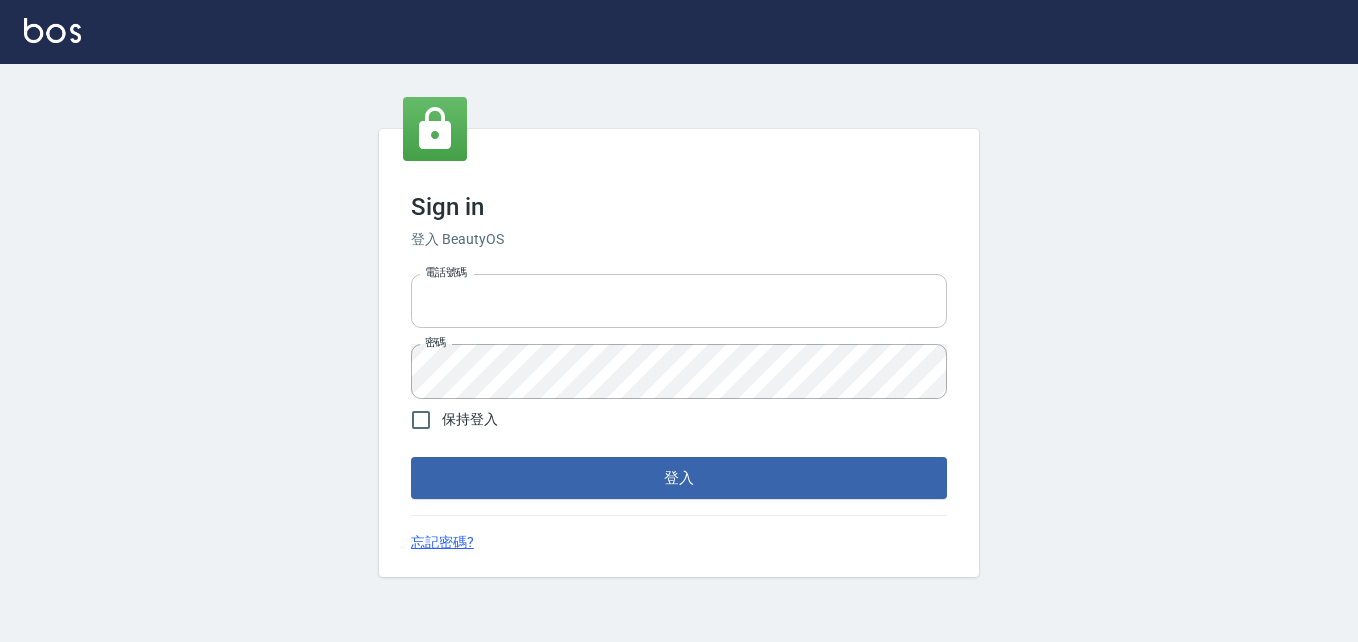type on "[PHONE]" 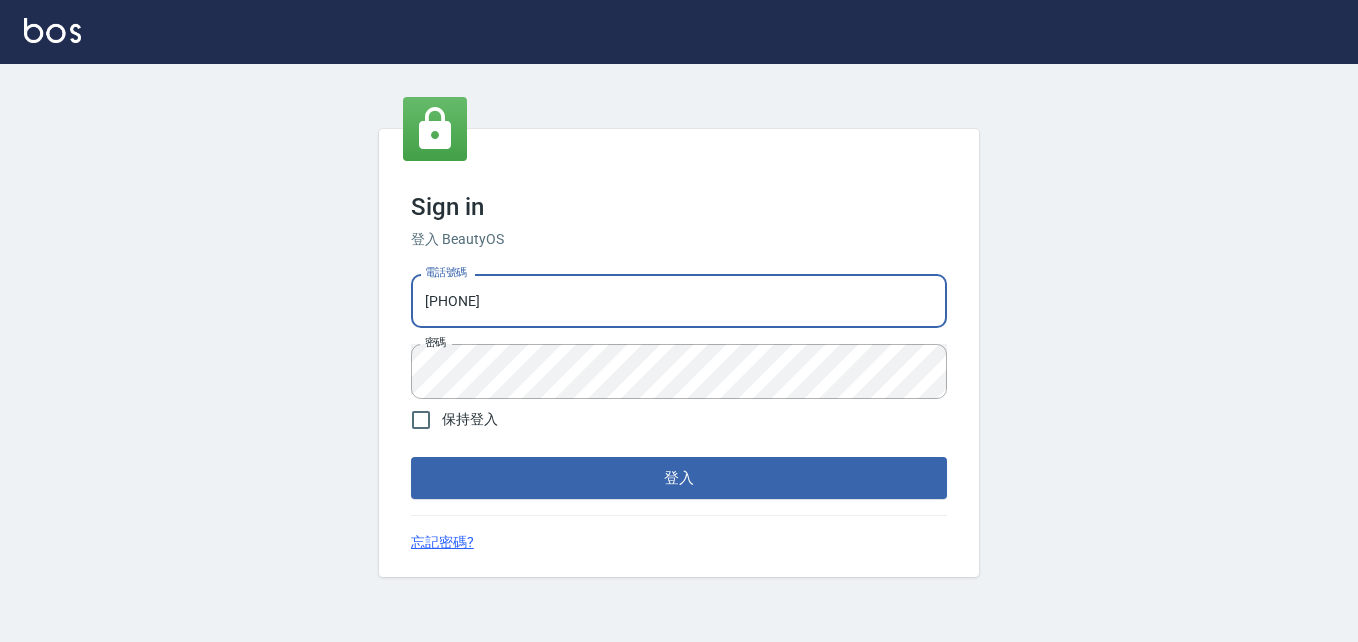 drag, startPoint x: 515, startPoint y: 298, endPoint x: 360, endPoint y: 297, distance: 155.00322 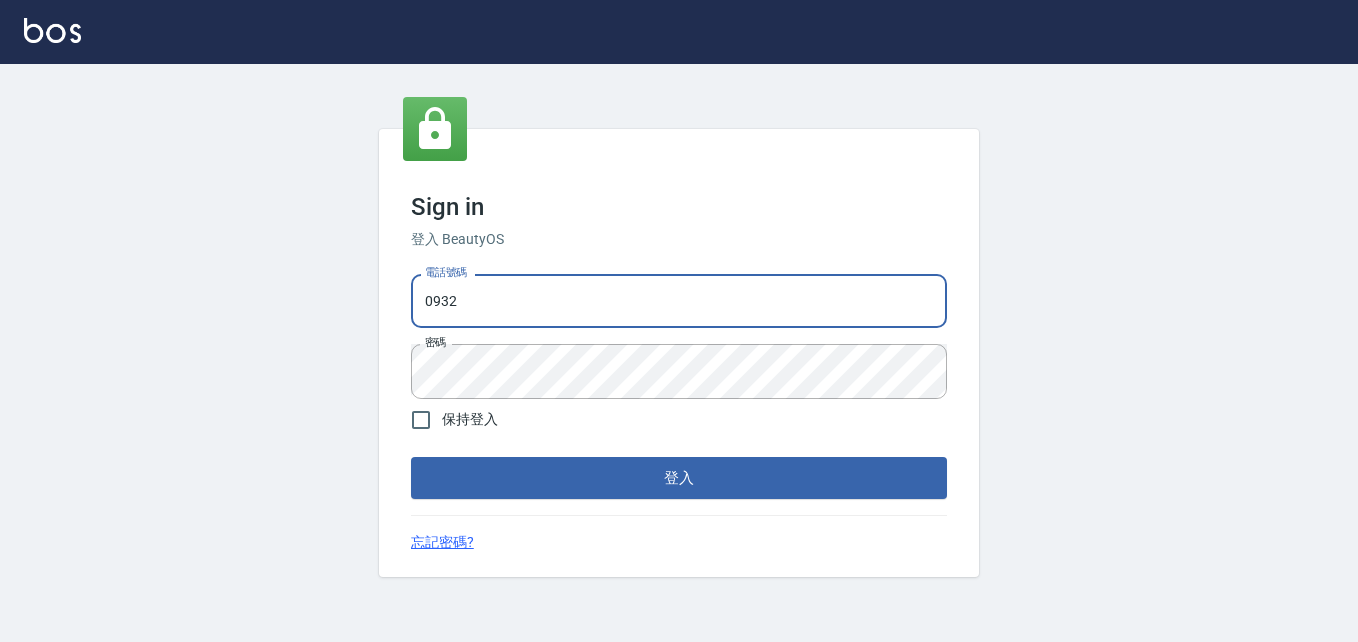 type on "[PHONE]" 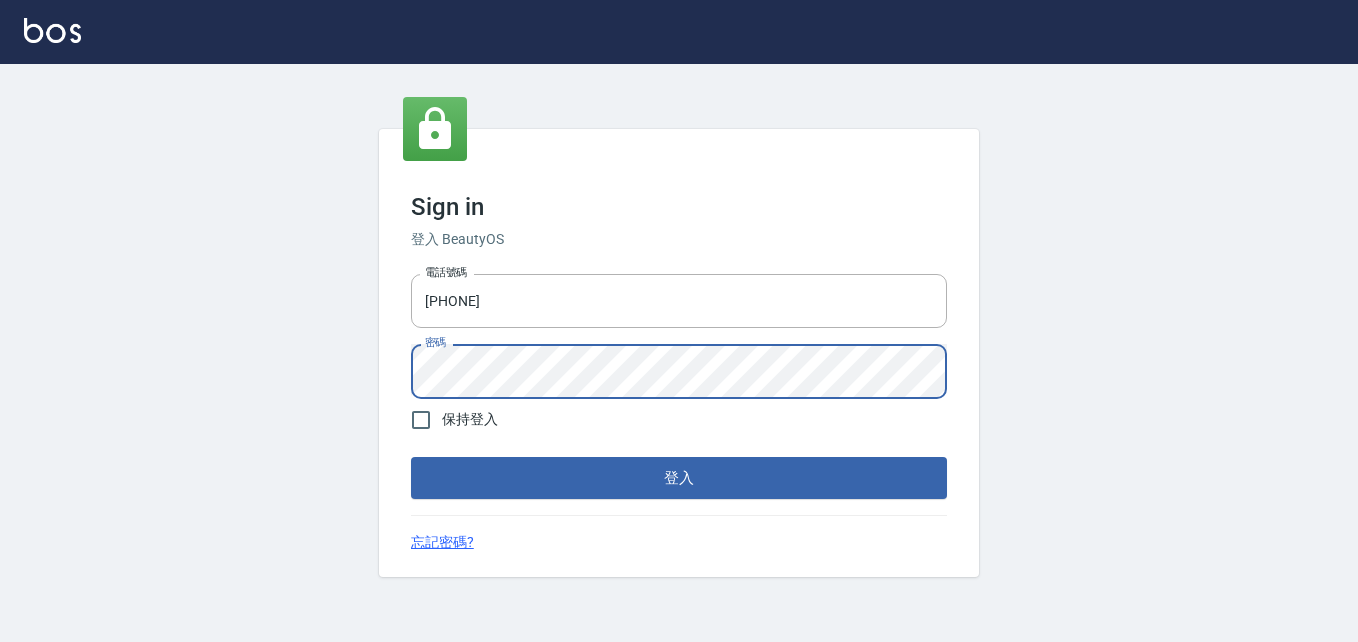 click on "Sign in 登入 BeautyOS 電話號碼 [PHONE] 電話號碼 密碼 密碼 保持登入 登入 忘記密碼?" at bounding box center [679, 353] 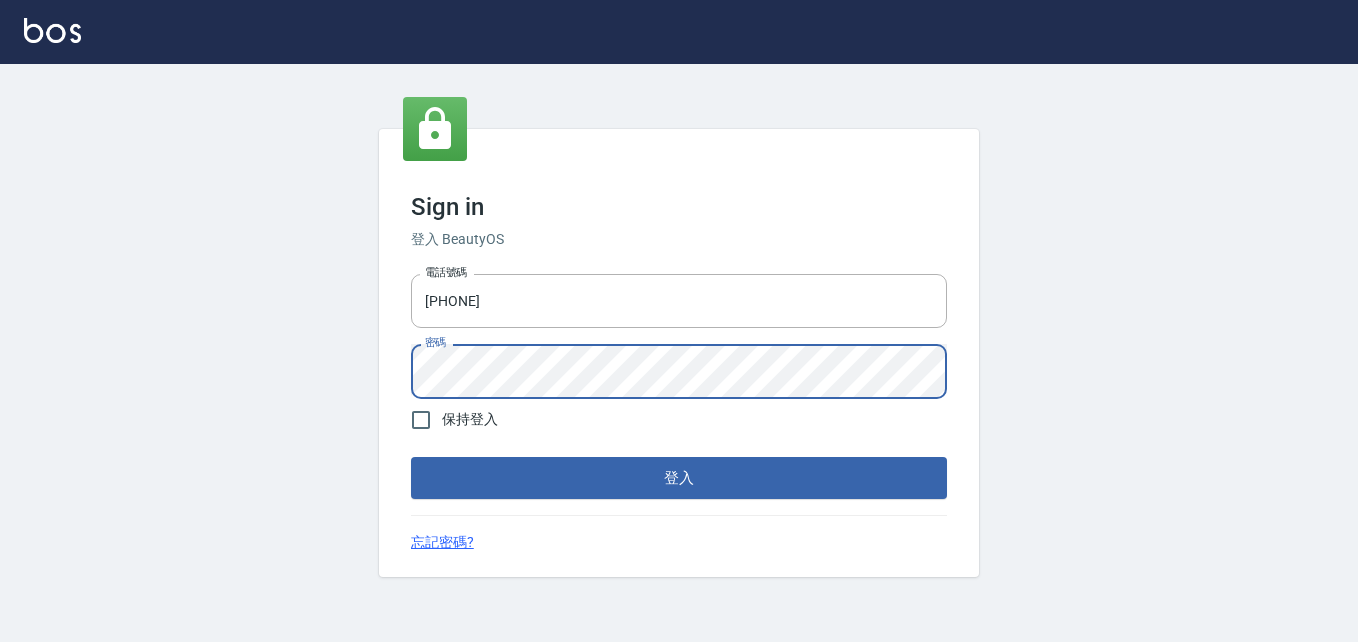 click on "登入" at bounding box center [679, 478] 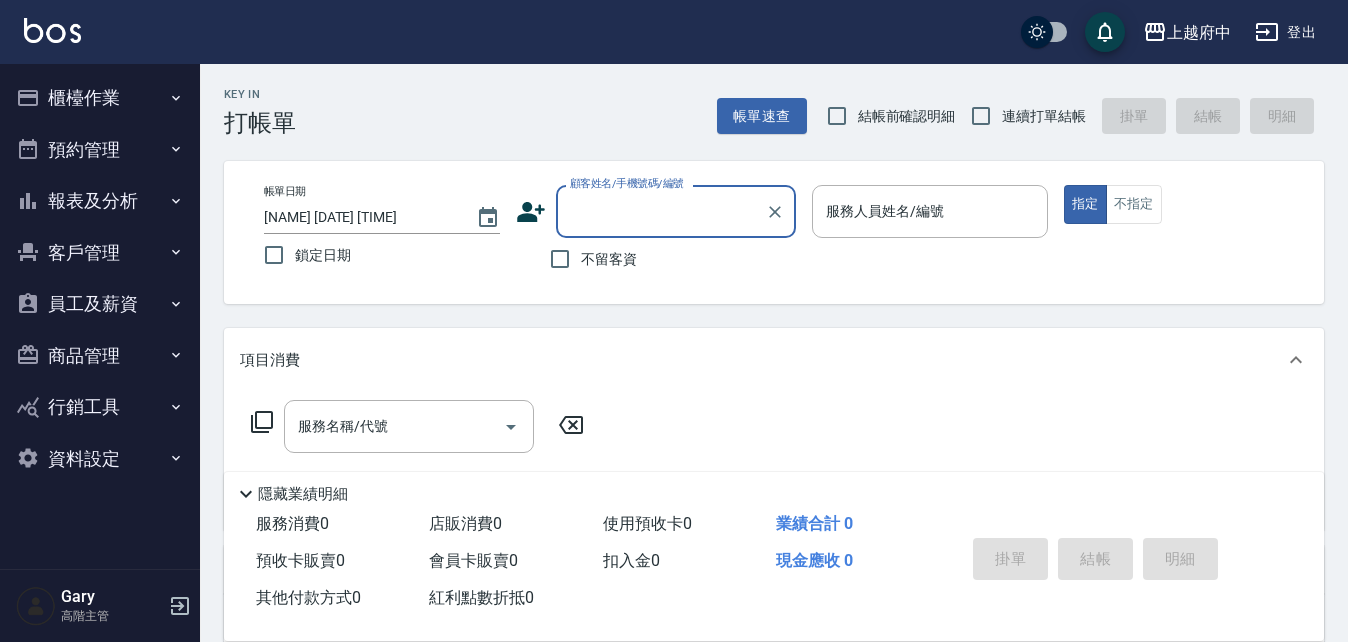 click on "員工及薪資" at bounding box center (100, 304) 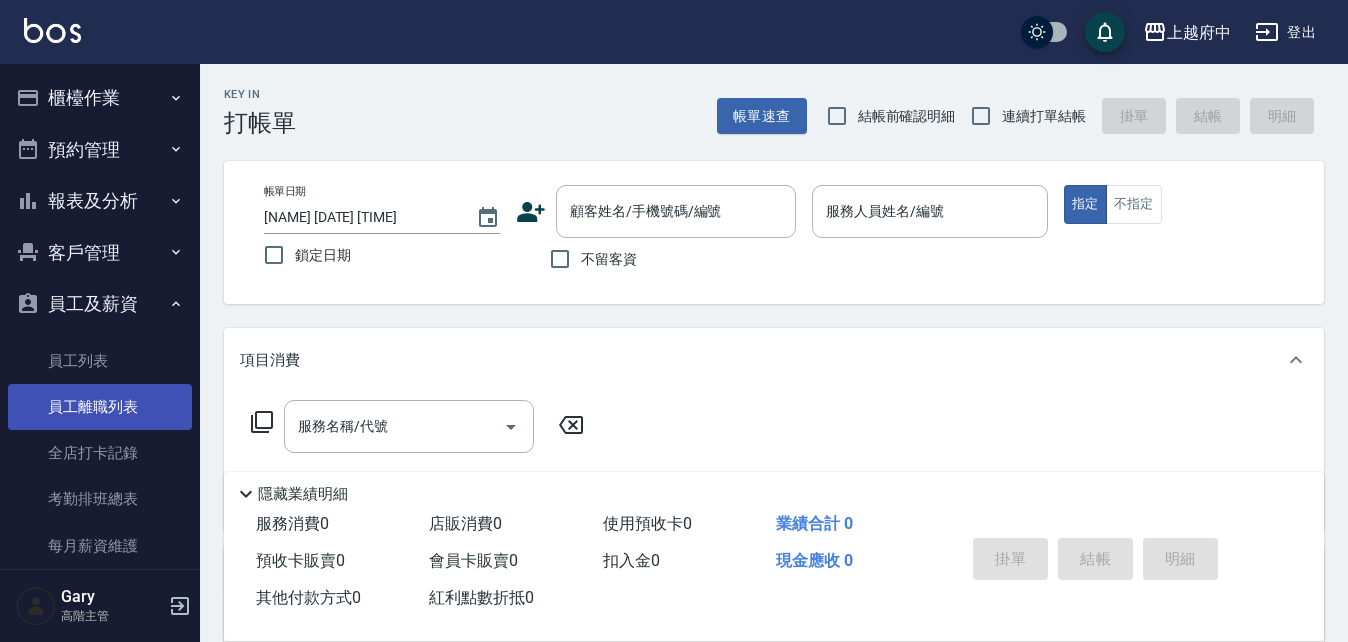 scroll, scrollTop: 200, scrollLeft: 0, axis: vertical 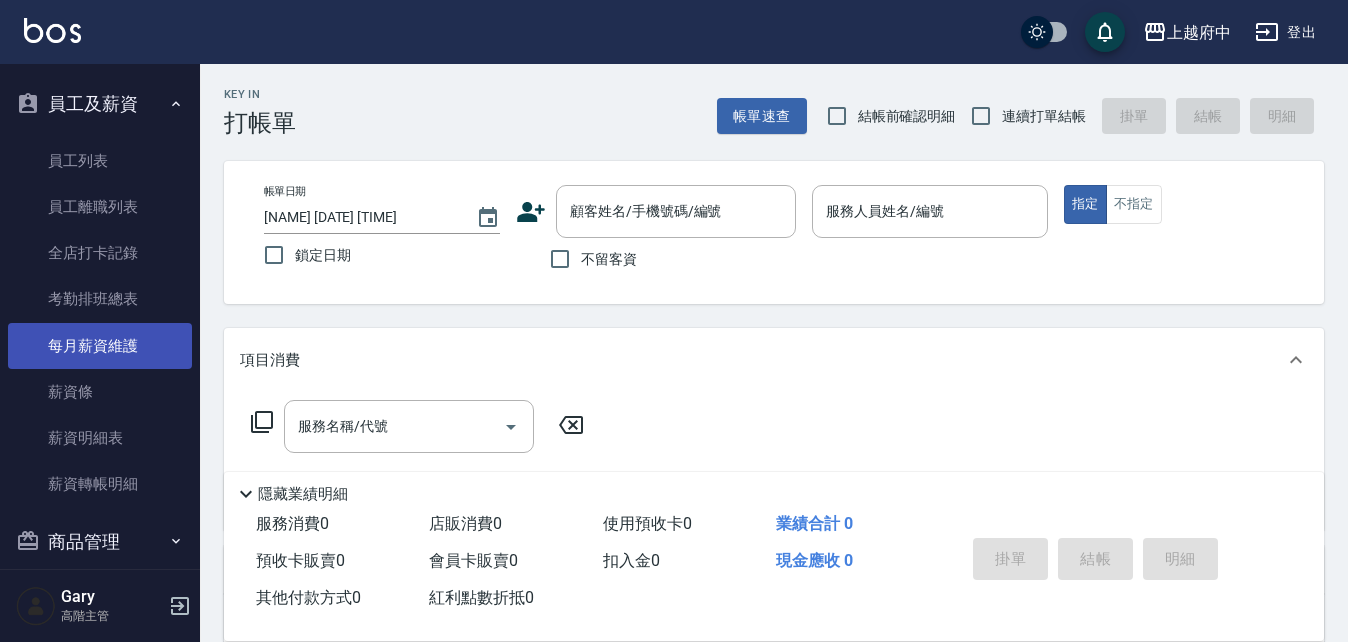 click on "每月薪資維護" at bounding box center (100, 346) 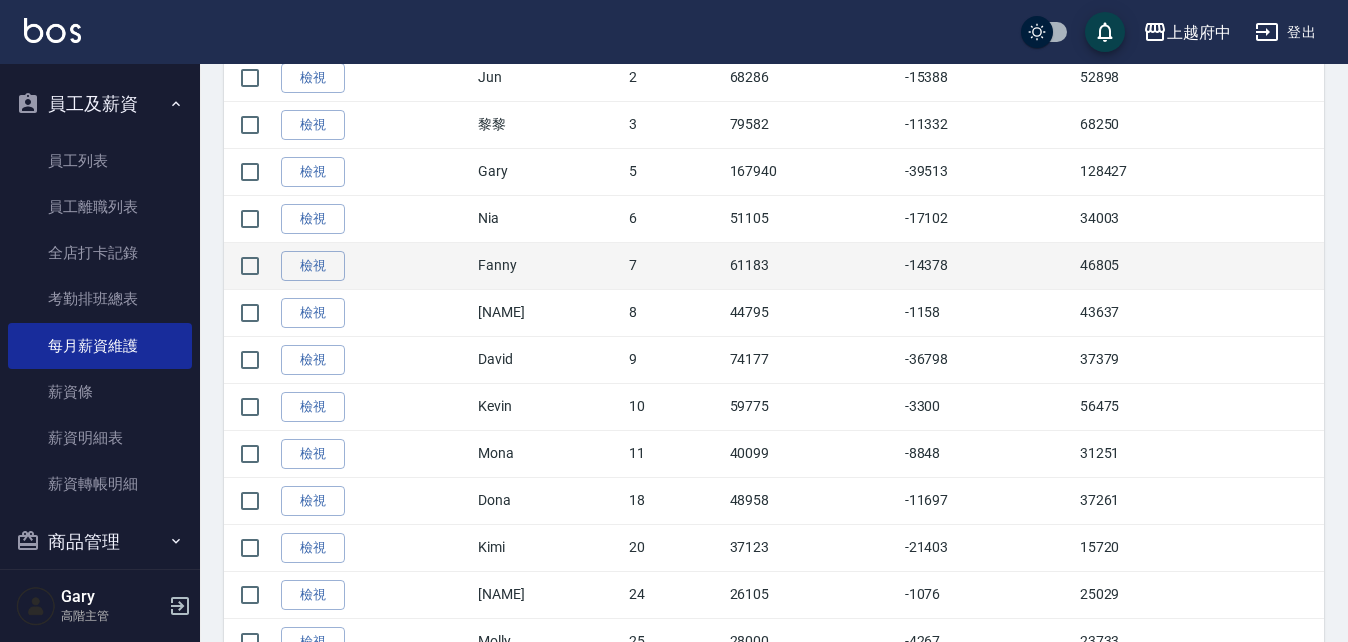 scroll, scrollTop: 700, scrollLeft: 0, axis: vertical 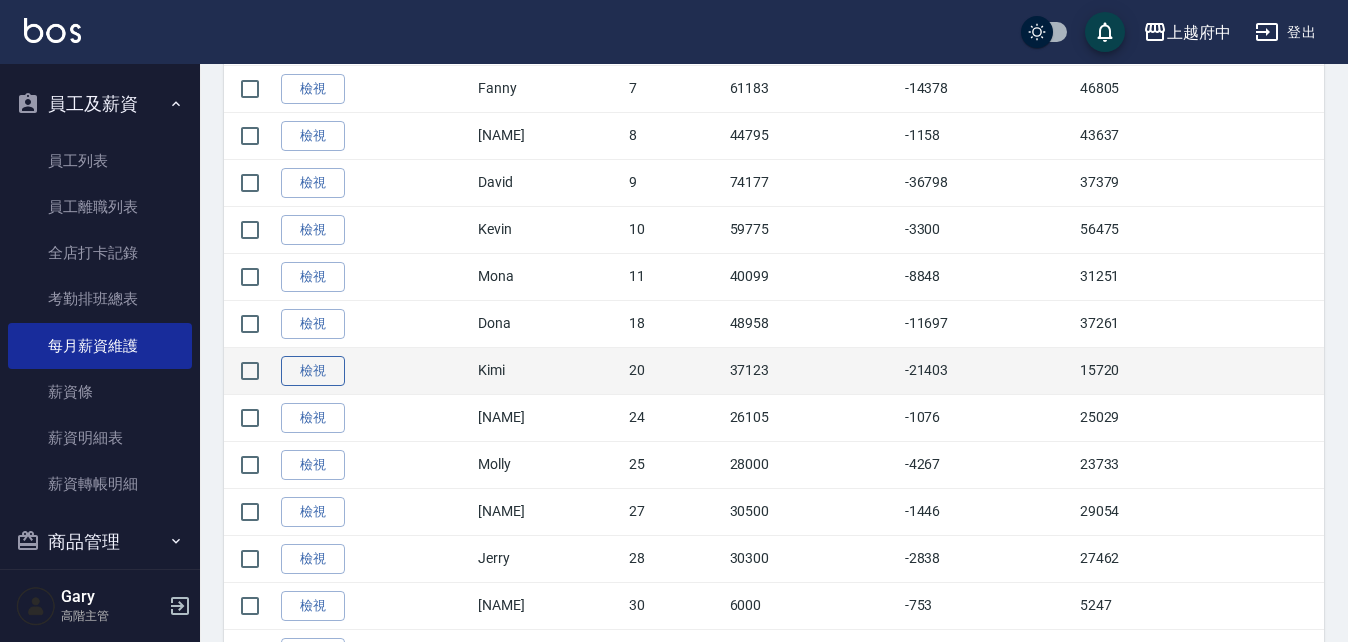 click on "檢視" at bounding box center (313, 371) 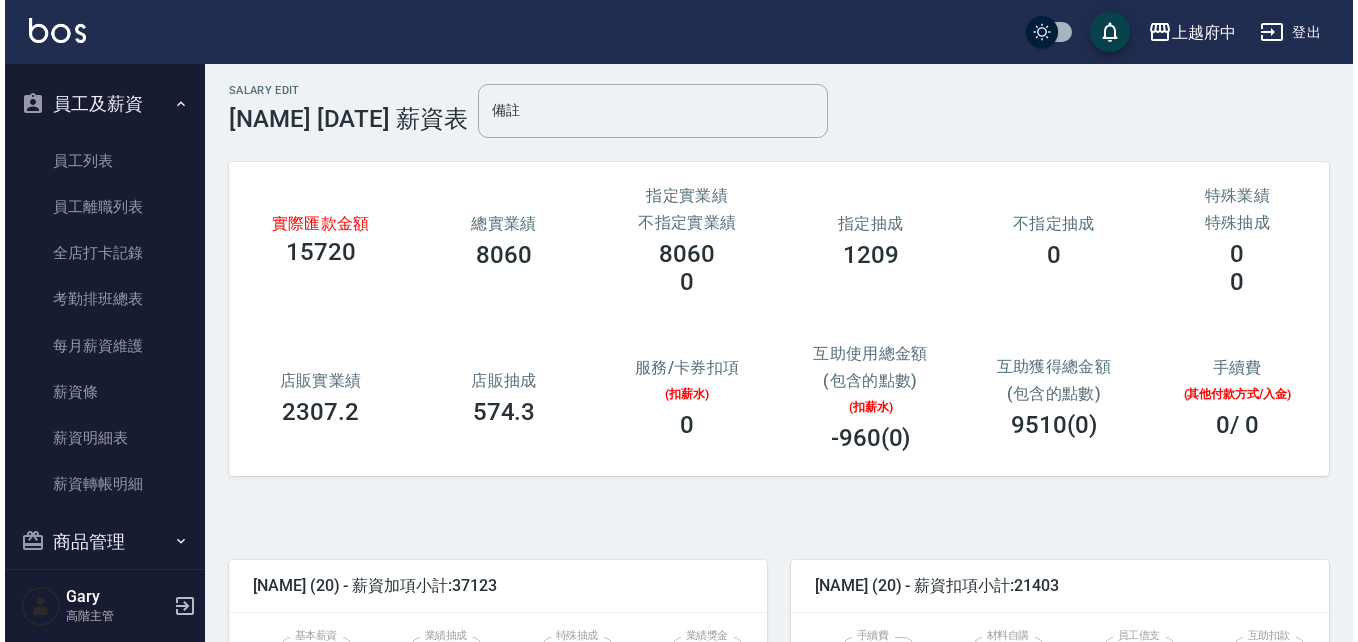 scroll, scrollTop: 0, scrollLeft: 0, axis: both 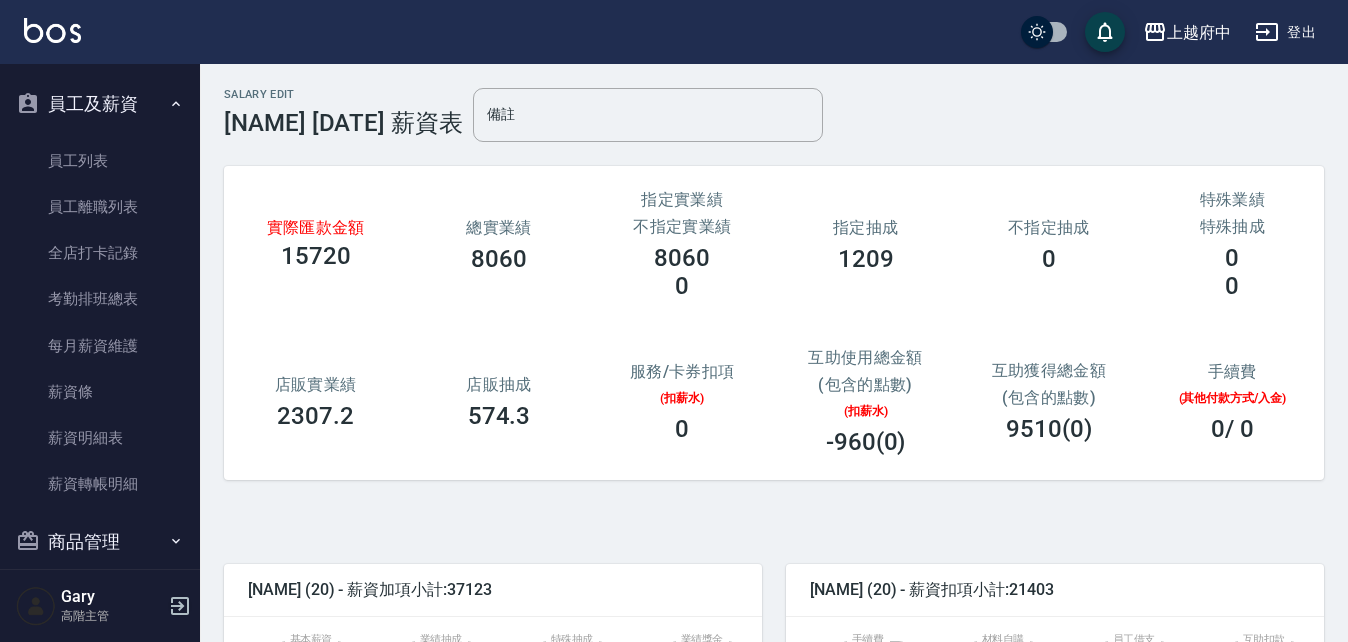 click 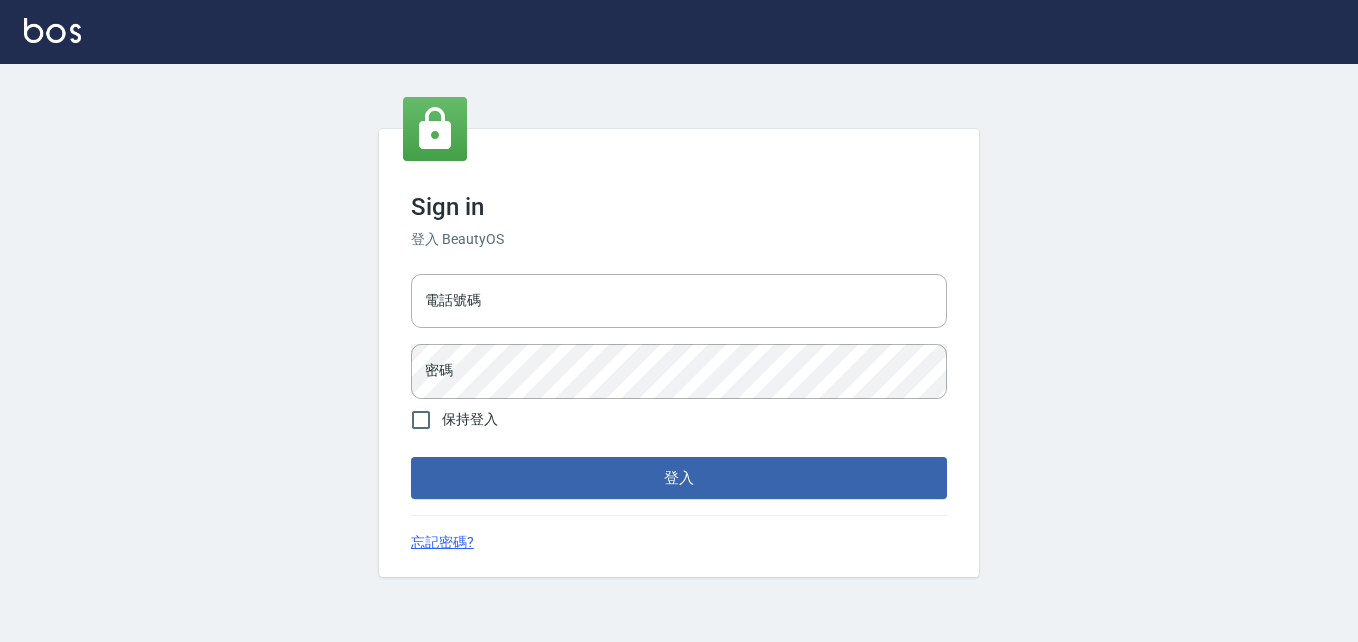 scroll, scrollTop: 0, scrollLeft: 0, axis: both 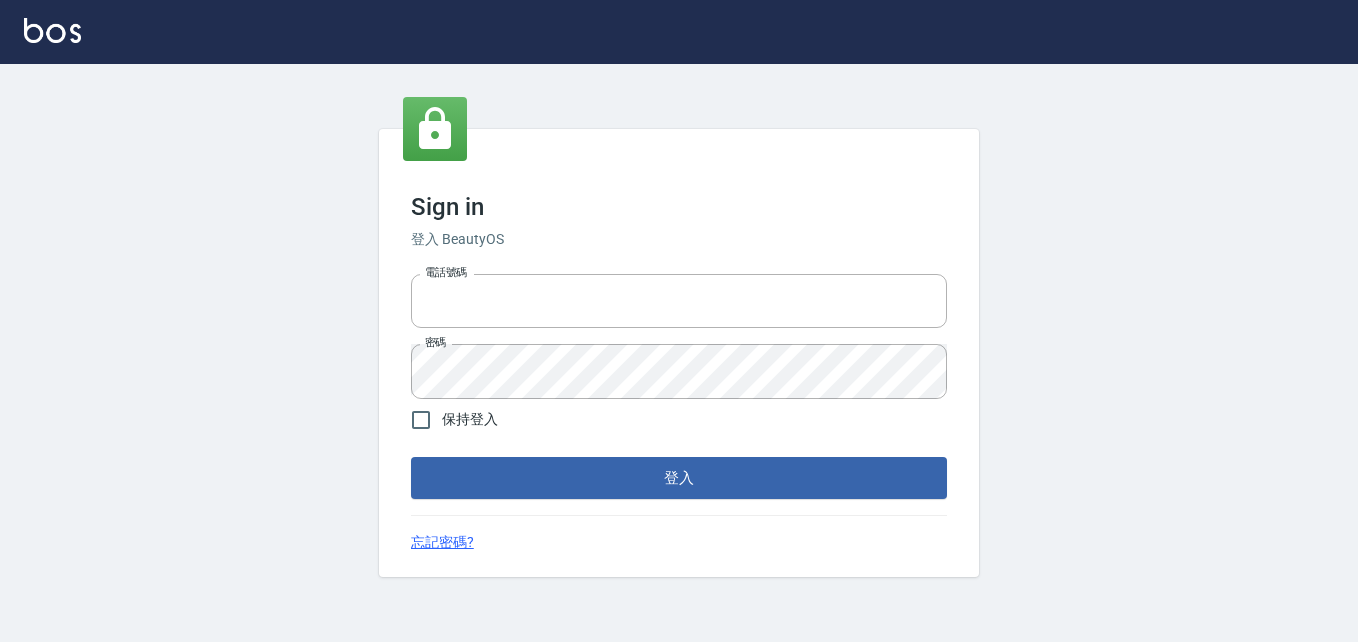 type on "[PHONE]" 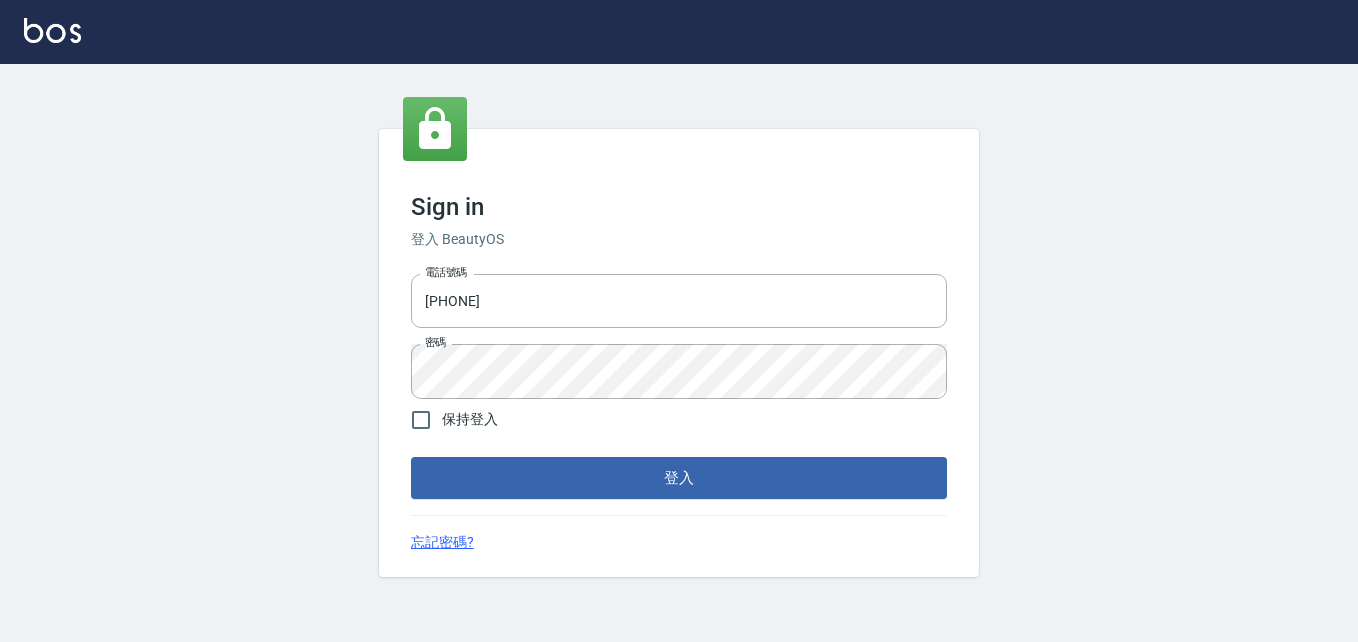 click on "登入" at bounding box center [679, 478] 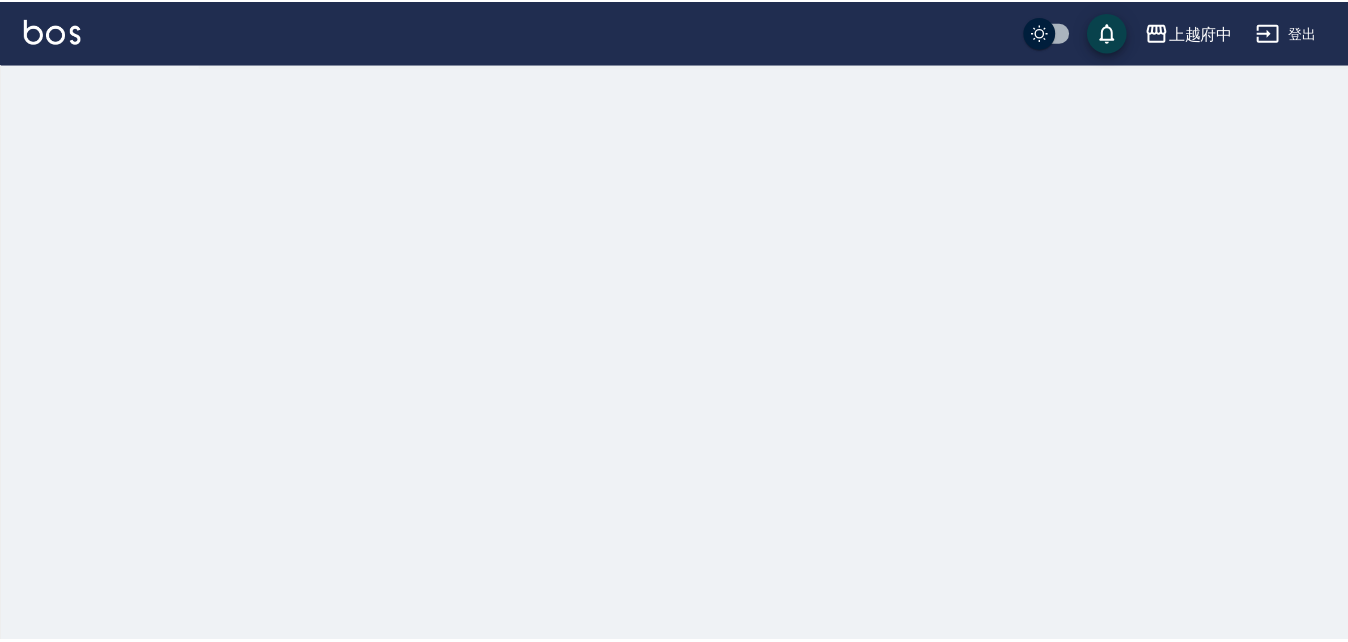 scroll, scrollTop: 0, scrollLeft: 0, axis: both 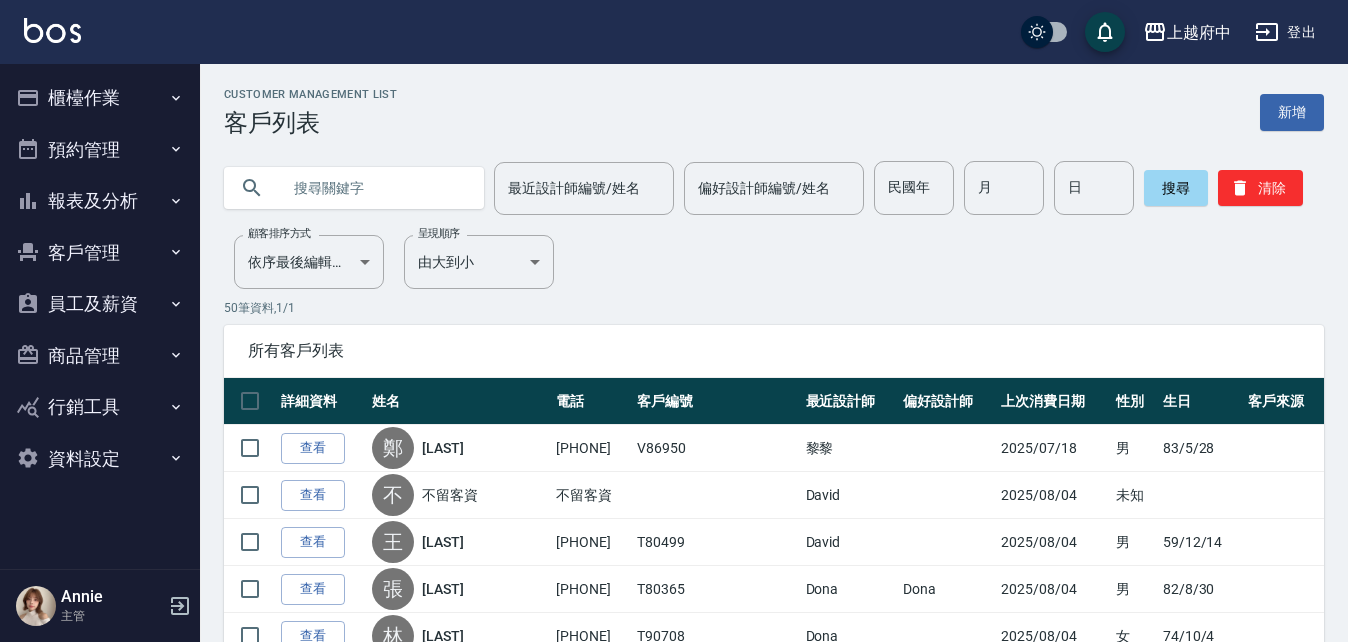 click at bounding box center [374, 188] 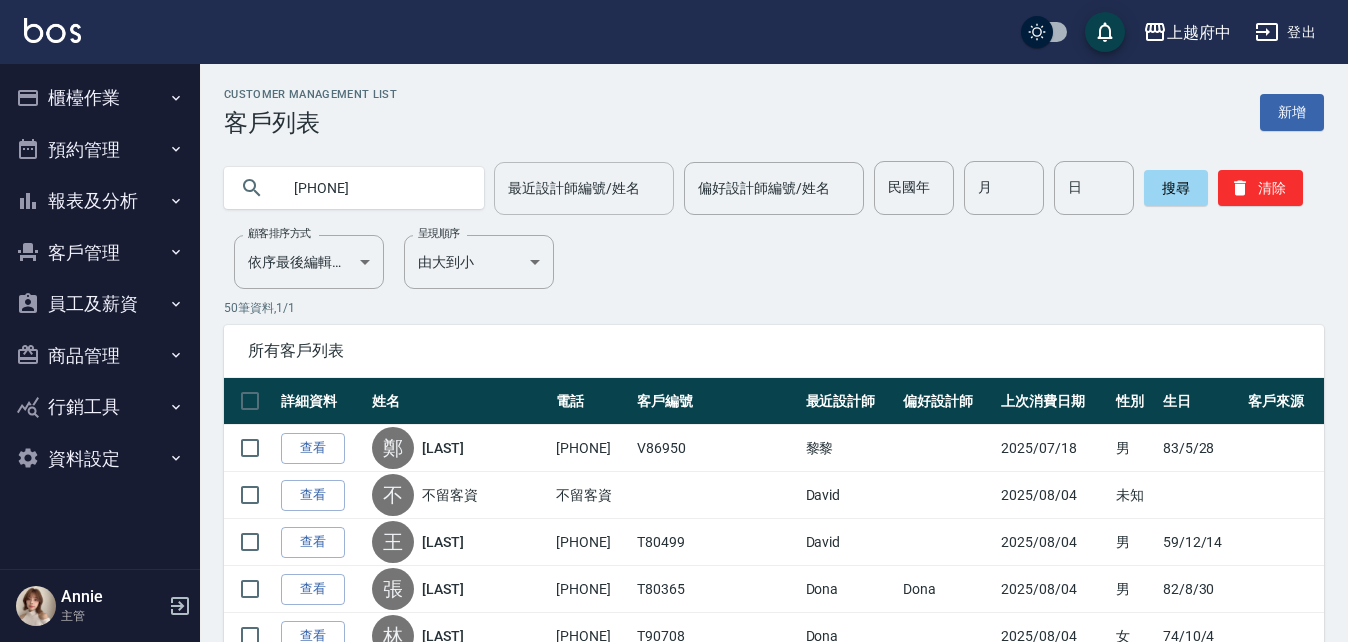 type on "[PHONE]" 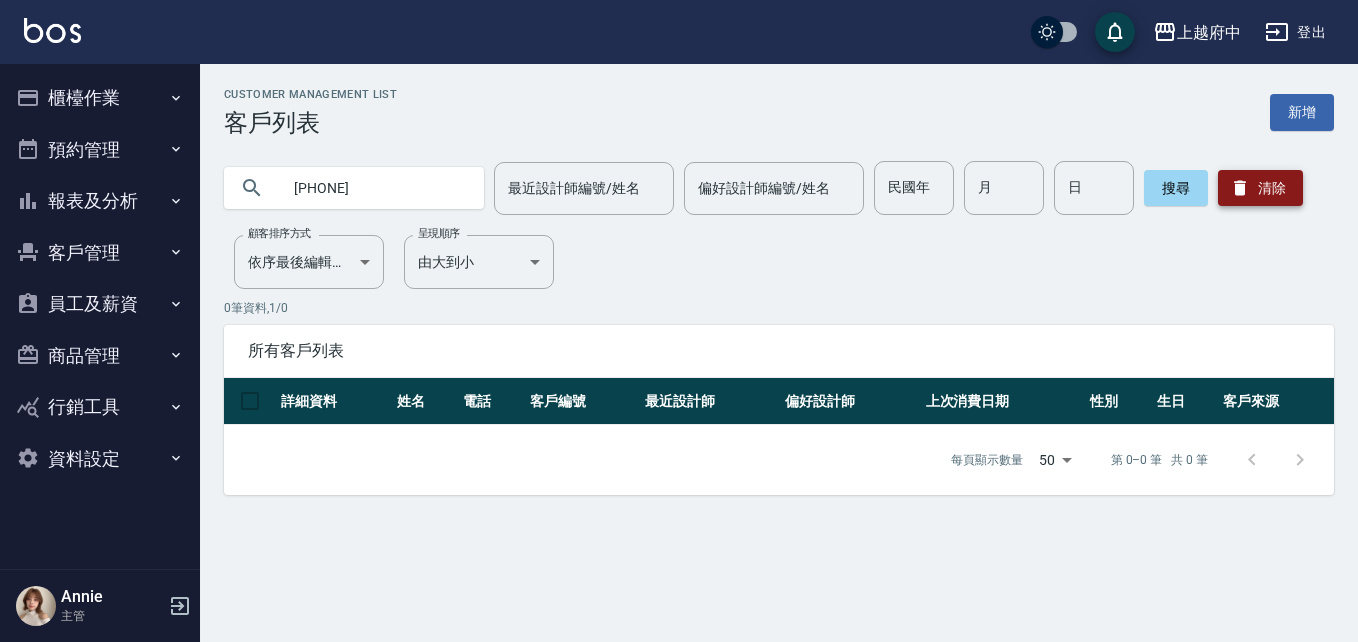 click on "清除" at bounding box center [1260, 188] 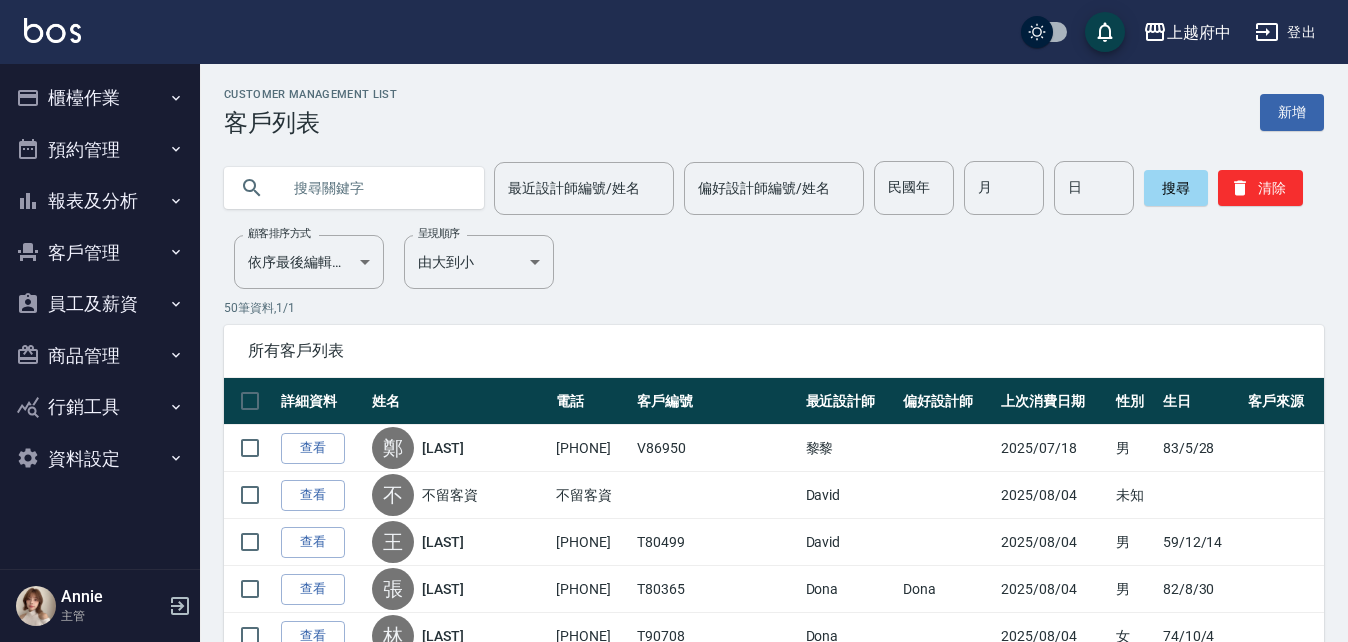 click at bounding box center (374, 188) 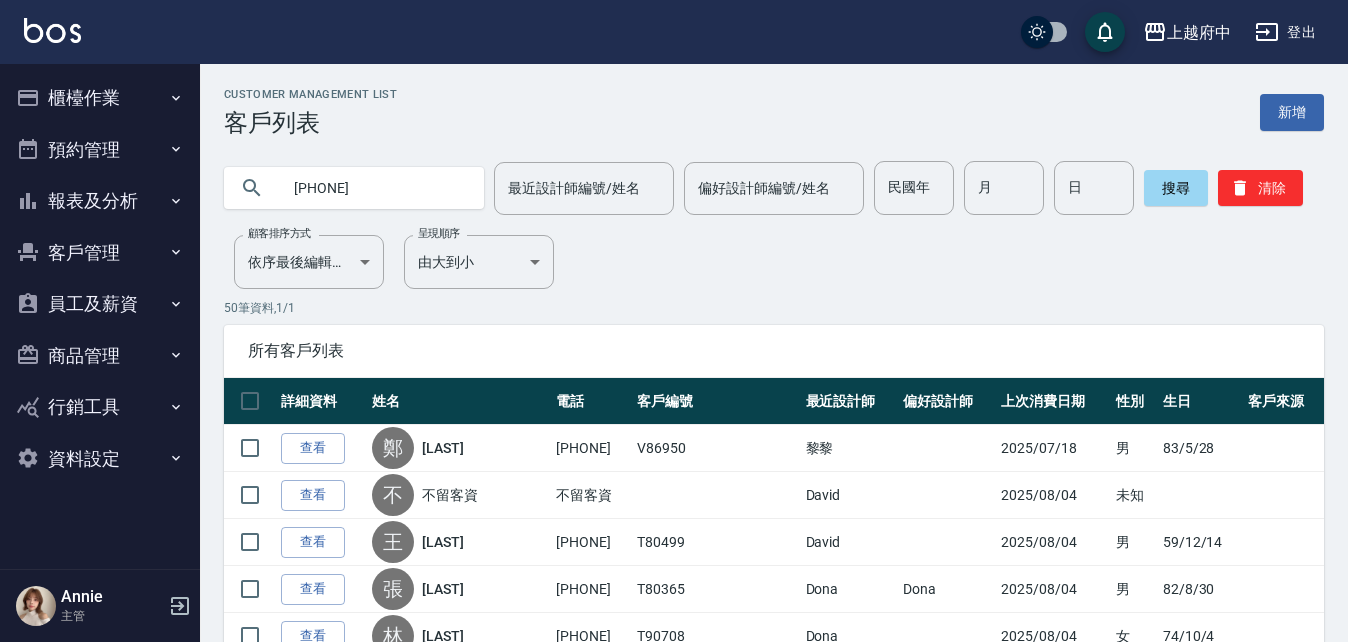 type on "[PHONE]" 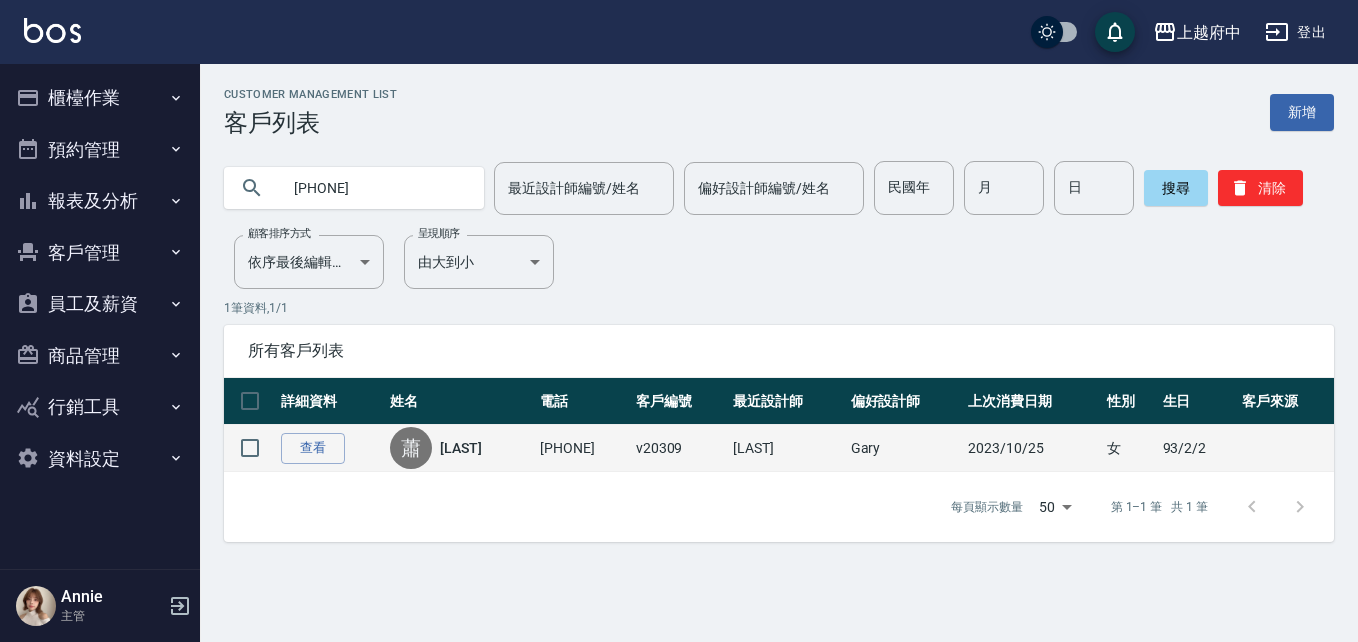 click on "[LAST]" at bounding box center (461, 448) 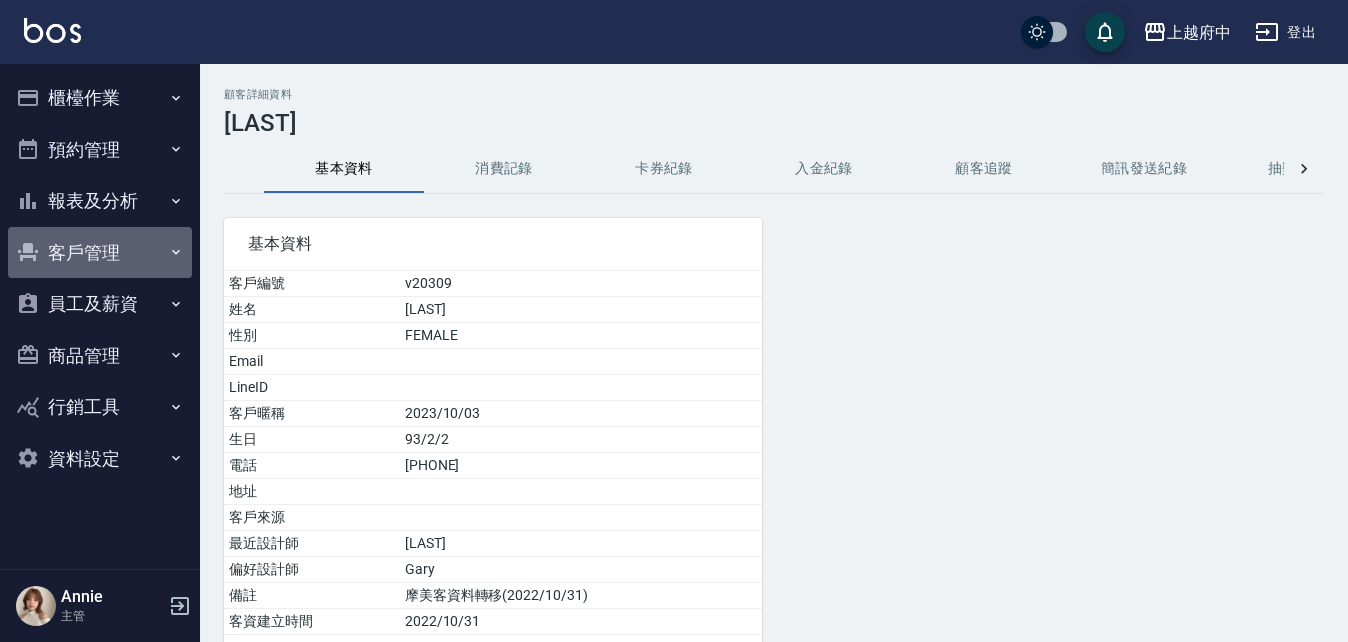 click on "客戶管理" at bounding box center [100, 253] 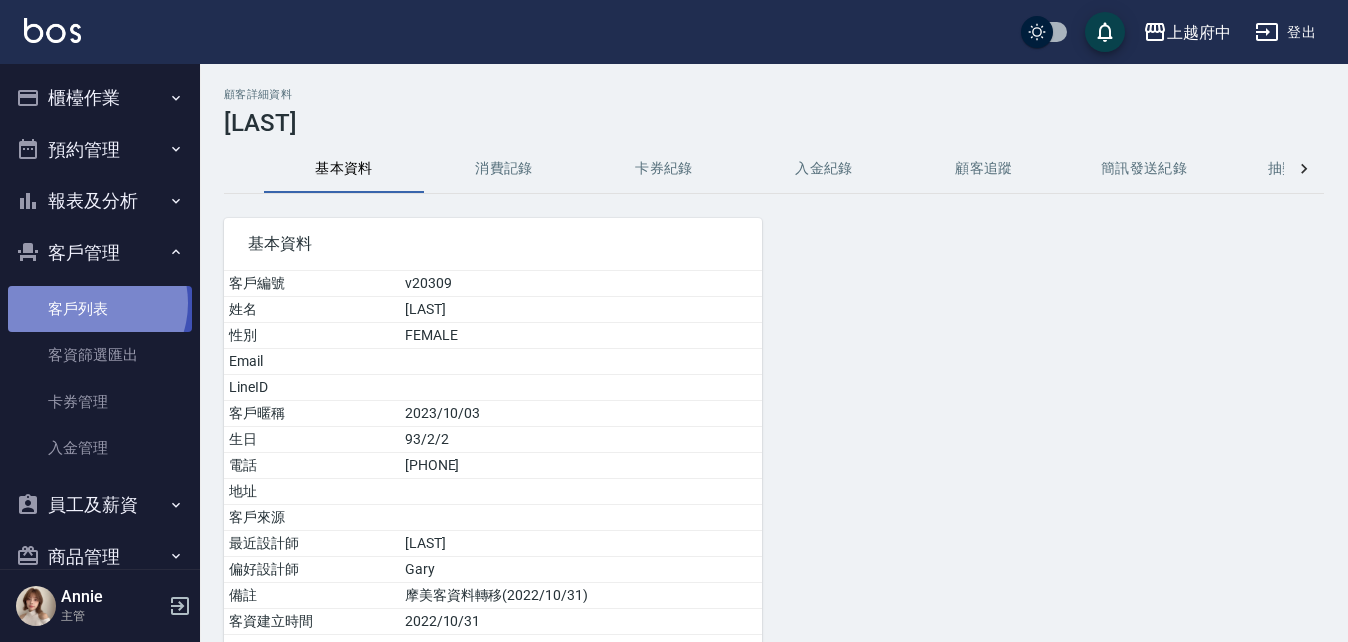 click on "客戶列表" at bounding box center [100, 309] 